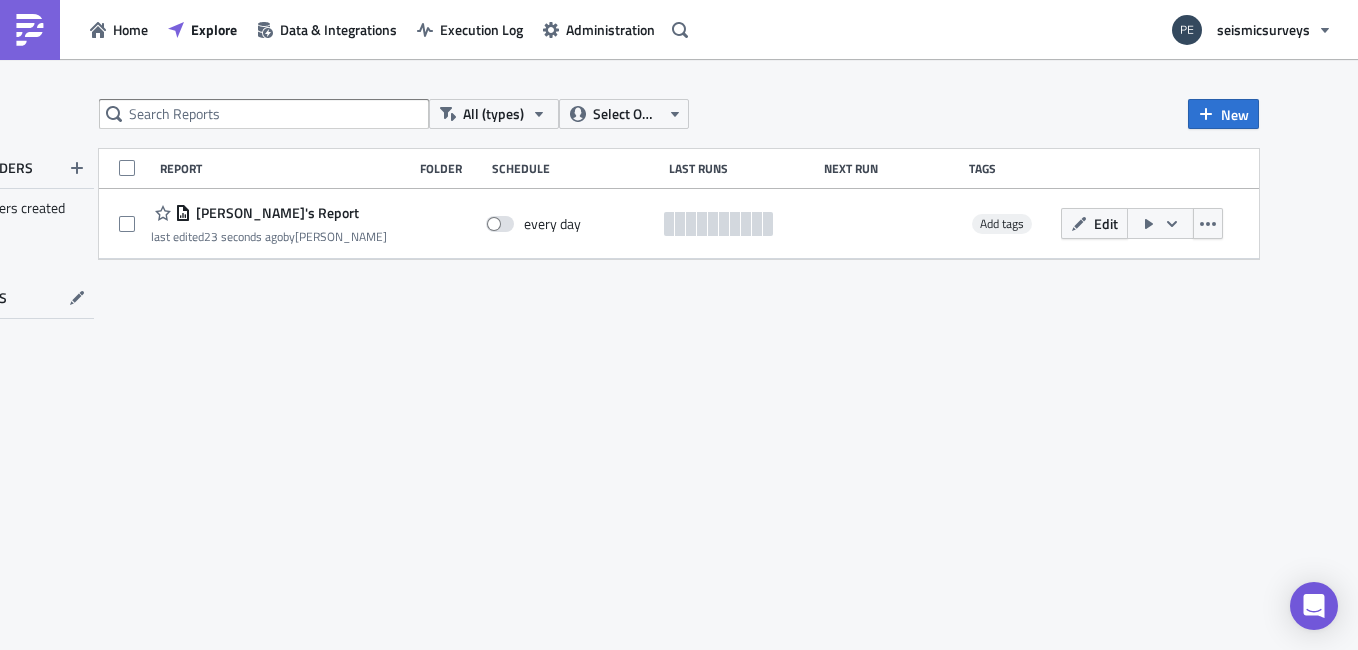 scroll, scrollTop: 0, scrollLeft: 0, axis: both 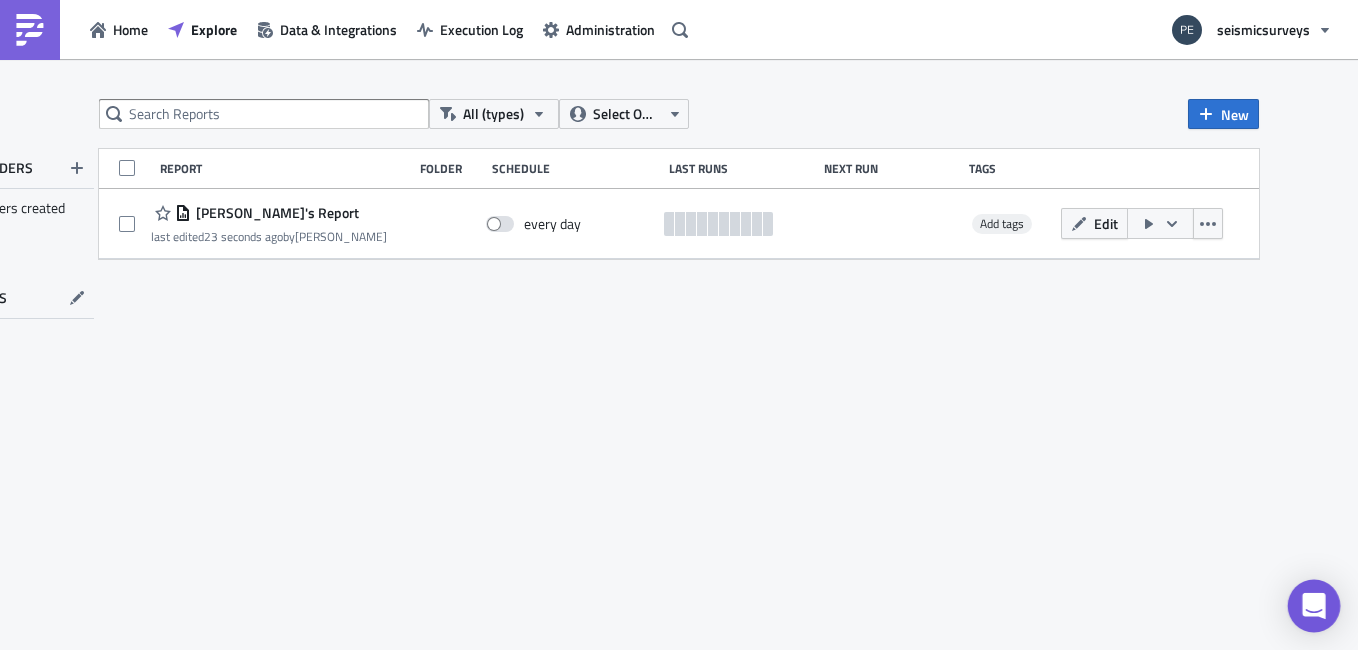 click at bounding box center [1314, 606] 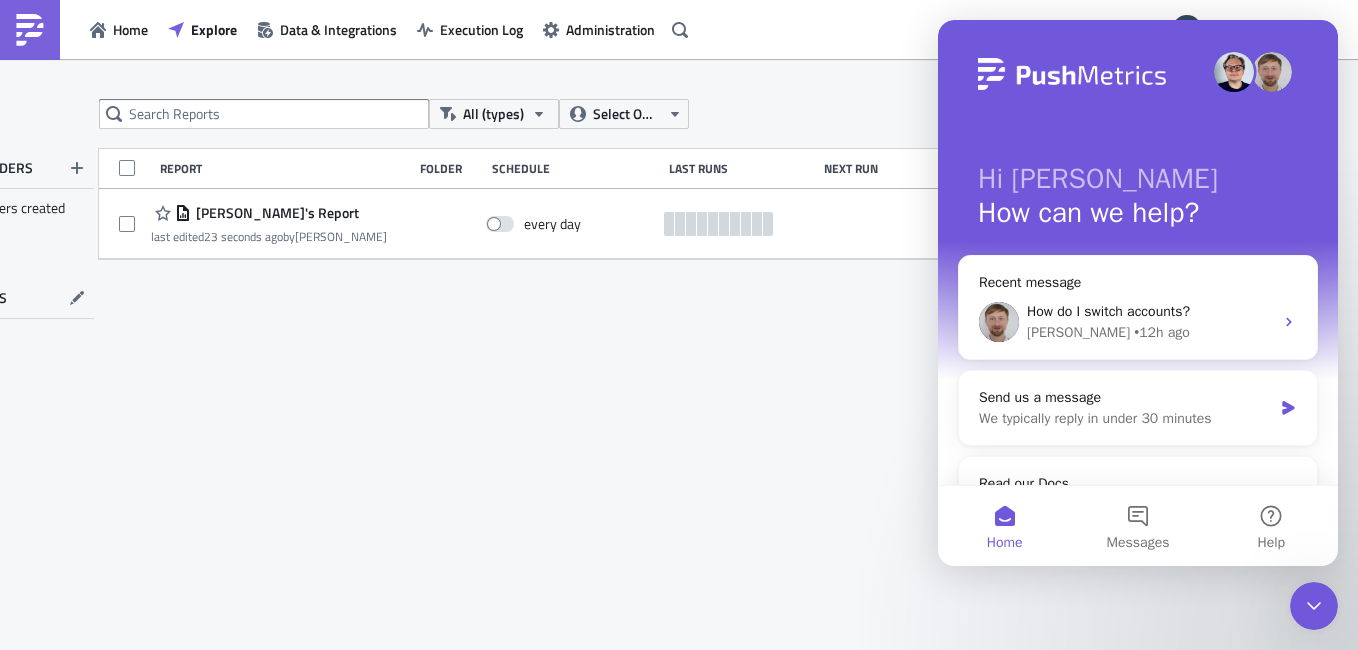 scroll, scrollTop: 0, scrollLeft: 0, axis: both 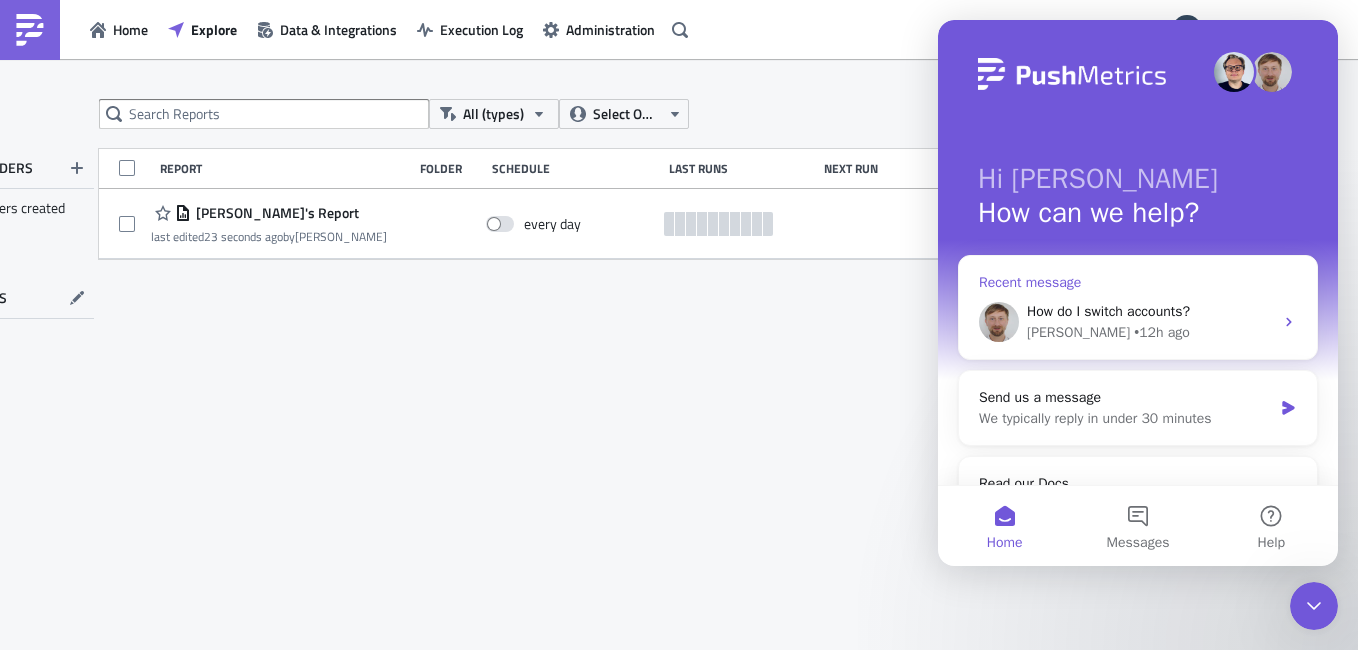 click on "How do I switch accounts?" at bounding box center (1108, 311) 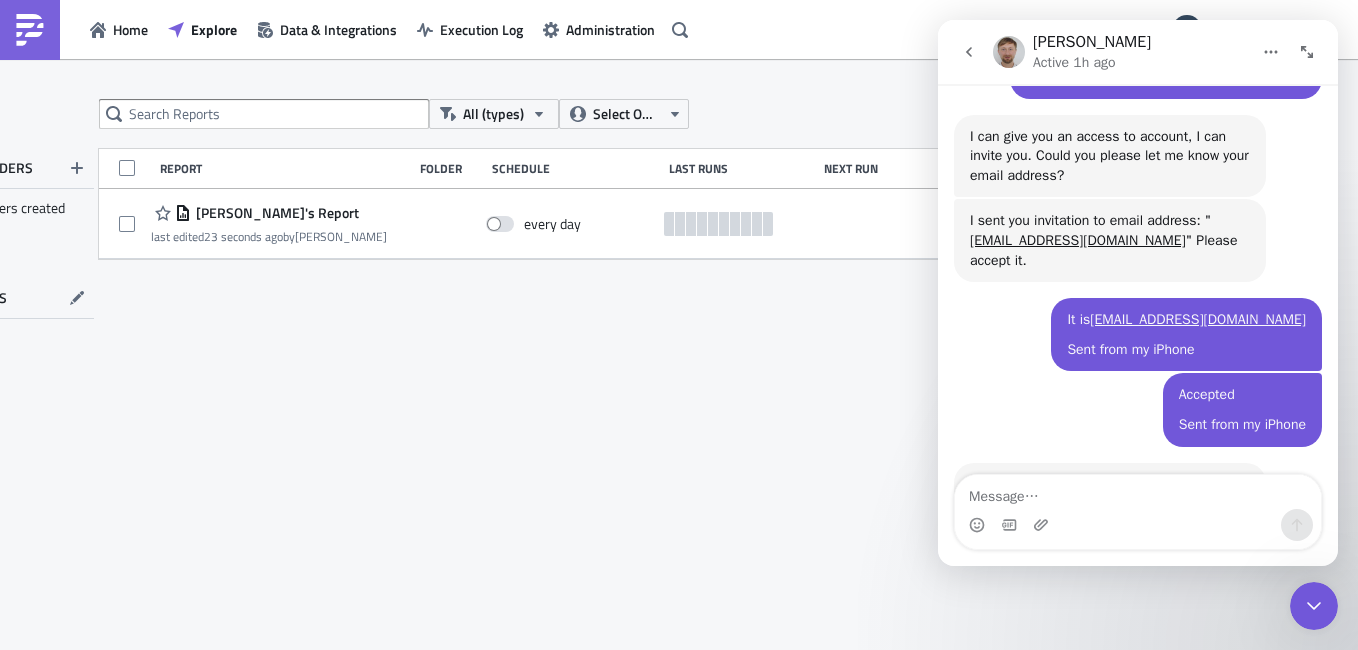 scroll, scrollTop: 826, scrollLeft: 0, axis: vertical 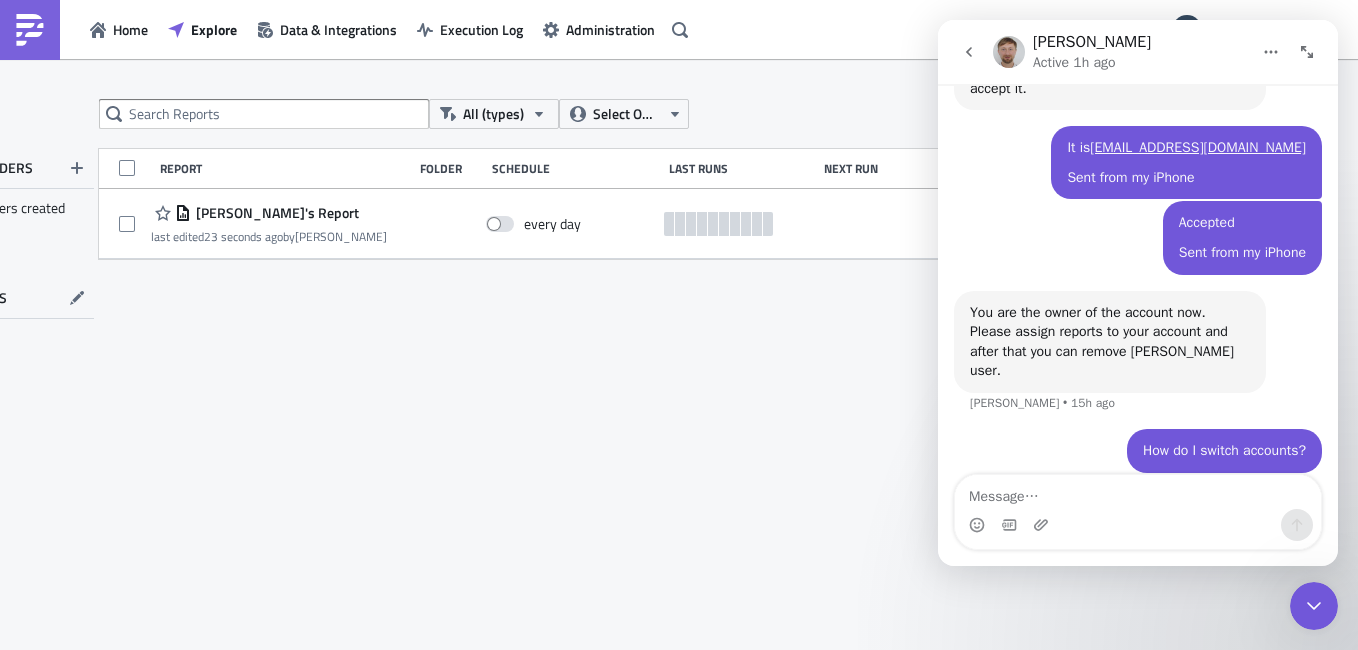 click at bounding box center [969, 52] 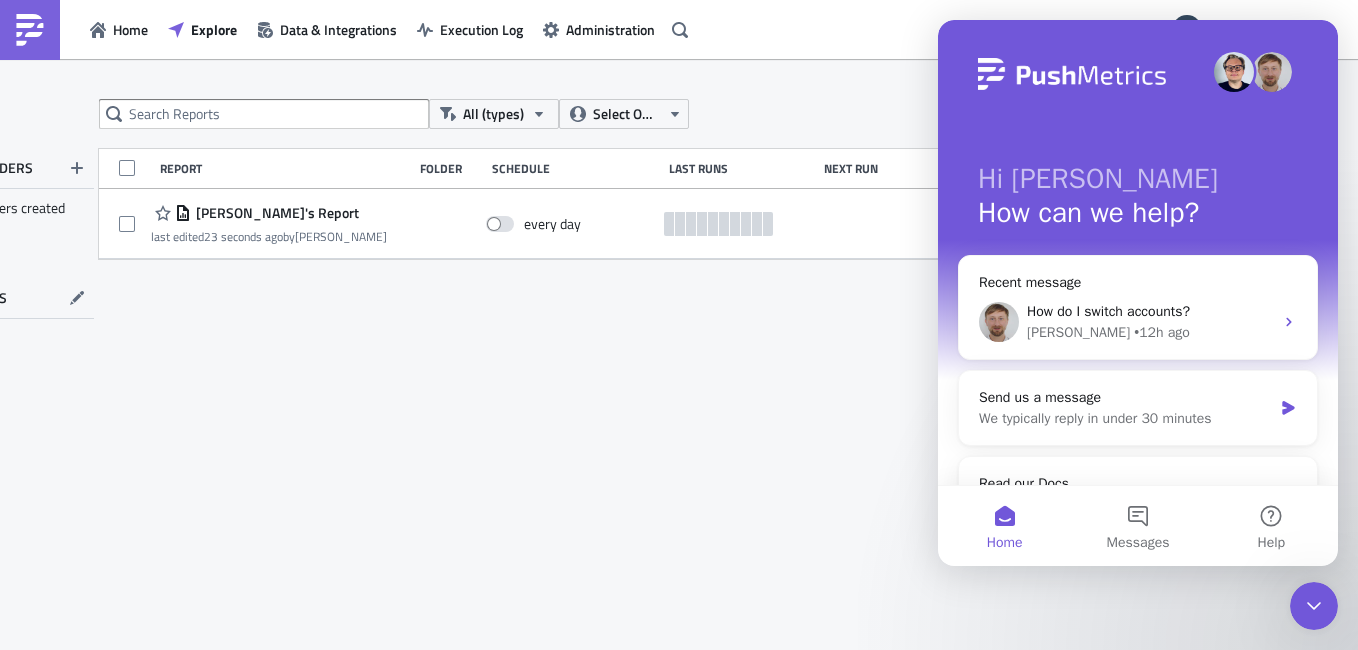 click on "All (types) Select Owner New FOLDERS No folders created TAGS Report Folder Schedule Last Runs Next Run Tags [PERSON_NAME]'s Report last edited  23 seconds ago  by  [PERSON_NAME] every day  Add tags Edit" at bounding box center [679, 356] 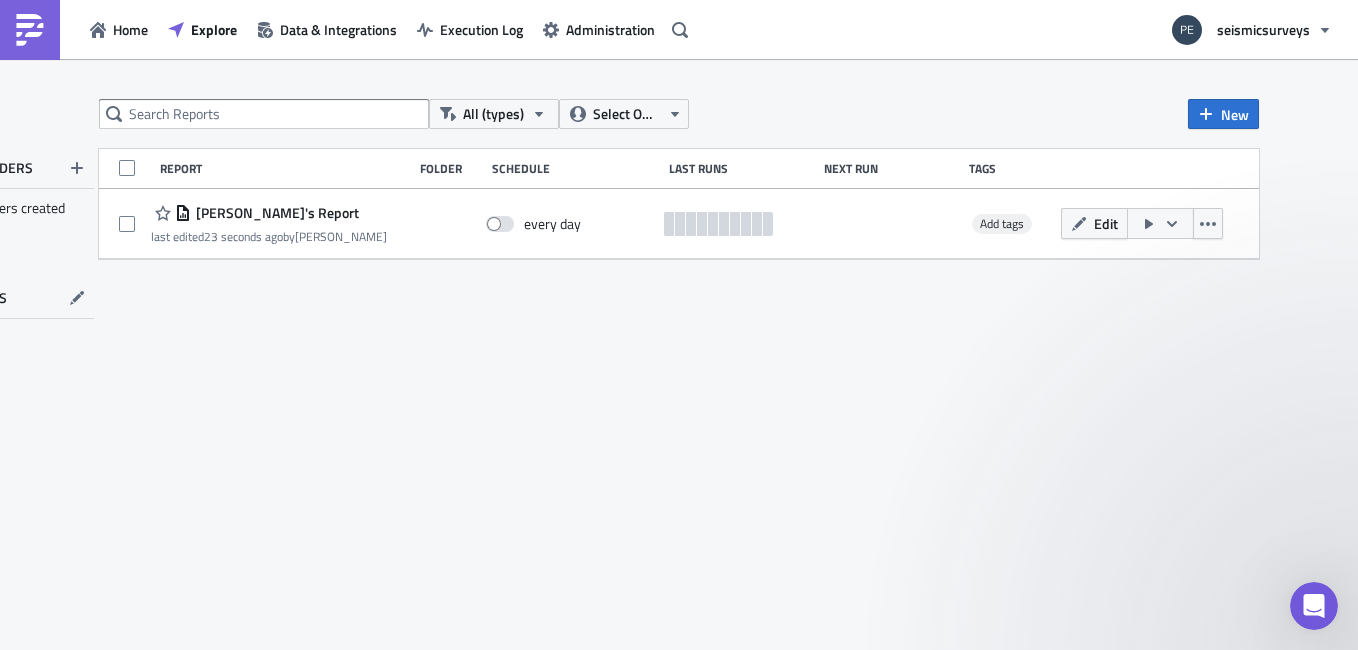 scroll, scrollTop: 0, scrollLeft: 0, axis: both 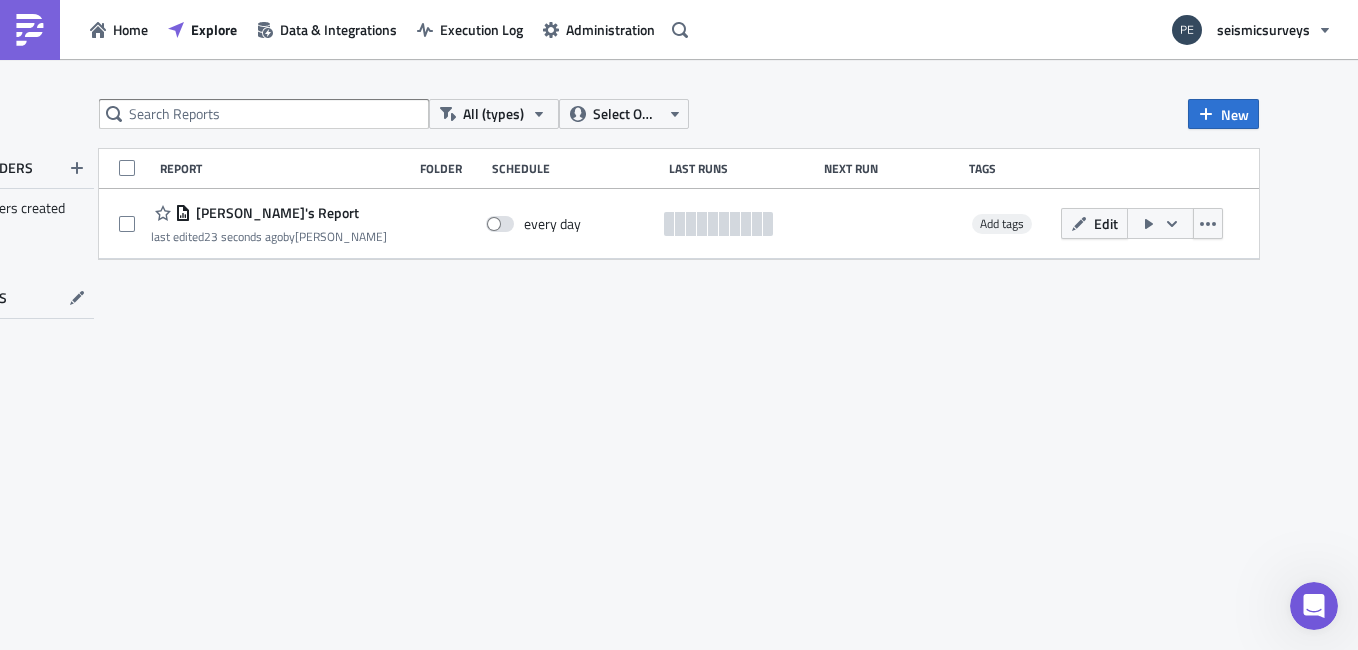 drag, startPoint x: 1320, startPoint y: 606, endPoint x: 2598, endPoint y: 1158, distance: 1392.1163 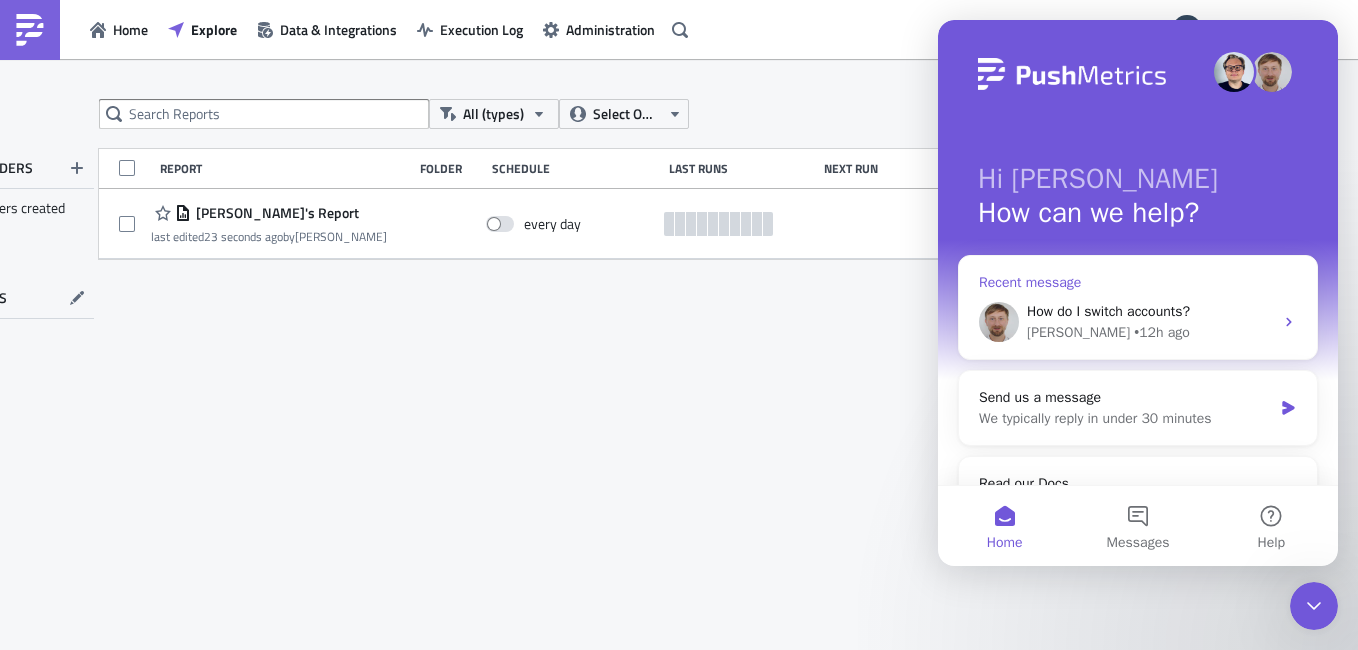 click on "How do I switch accounts? [PERSON_NAME] •  12h ago" at bounding box center [1138, 322] 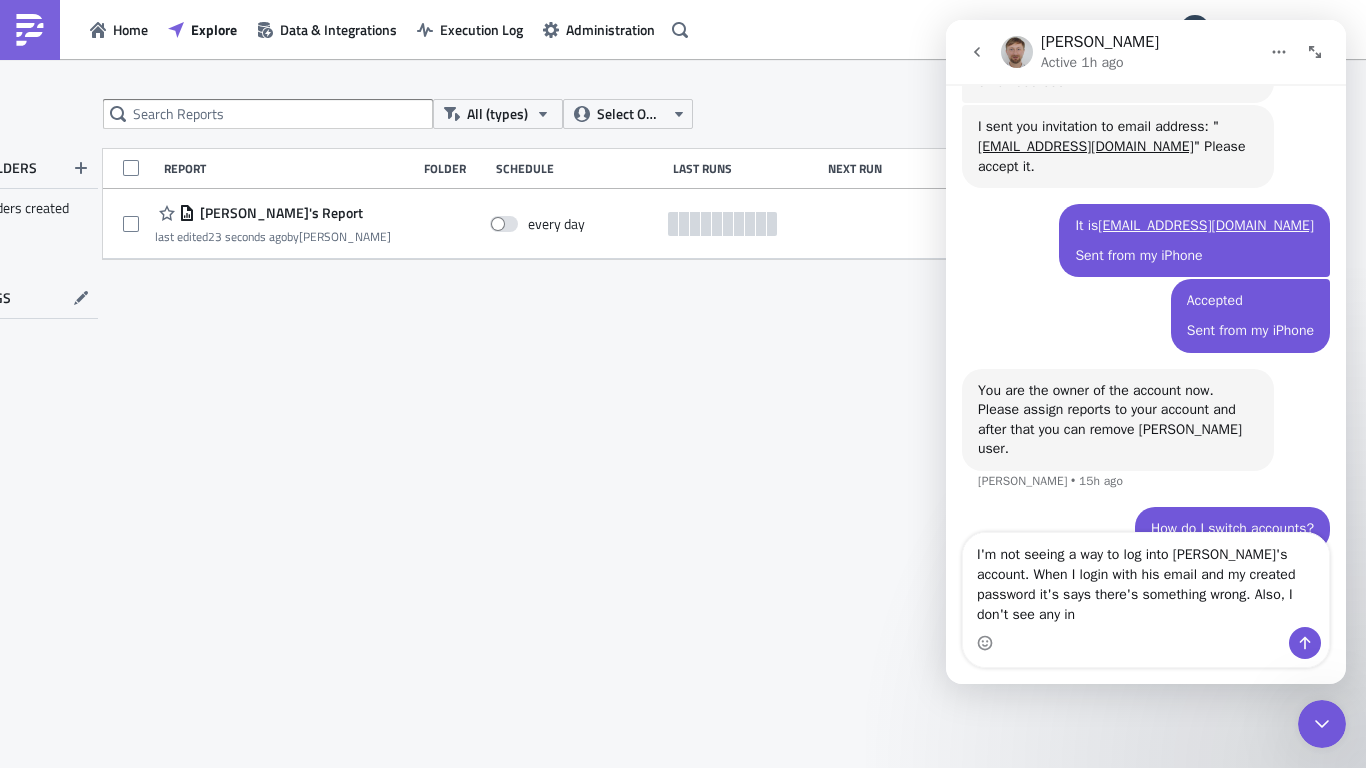 scroll, scrollTop: 768, scrollLeft: 0, axis: vertical 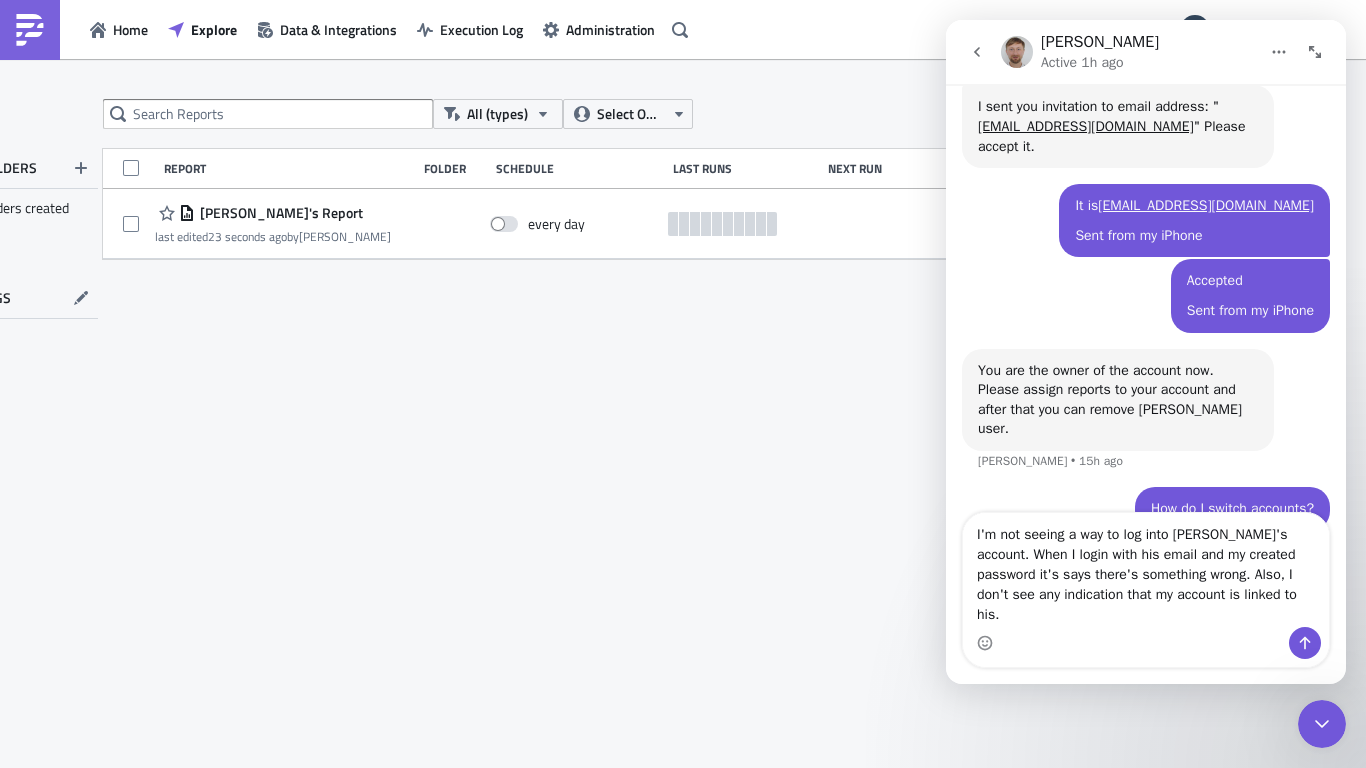 type on "I'm not seeing a way to log into [PERSON_NAME]'s account. When I login with his email and my created password it's says there's something wrong. Also, I don't see any indication that my account is linked to his." 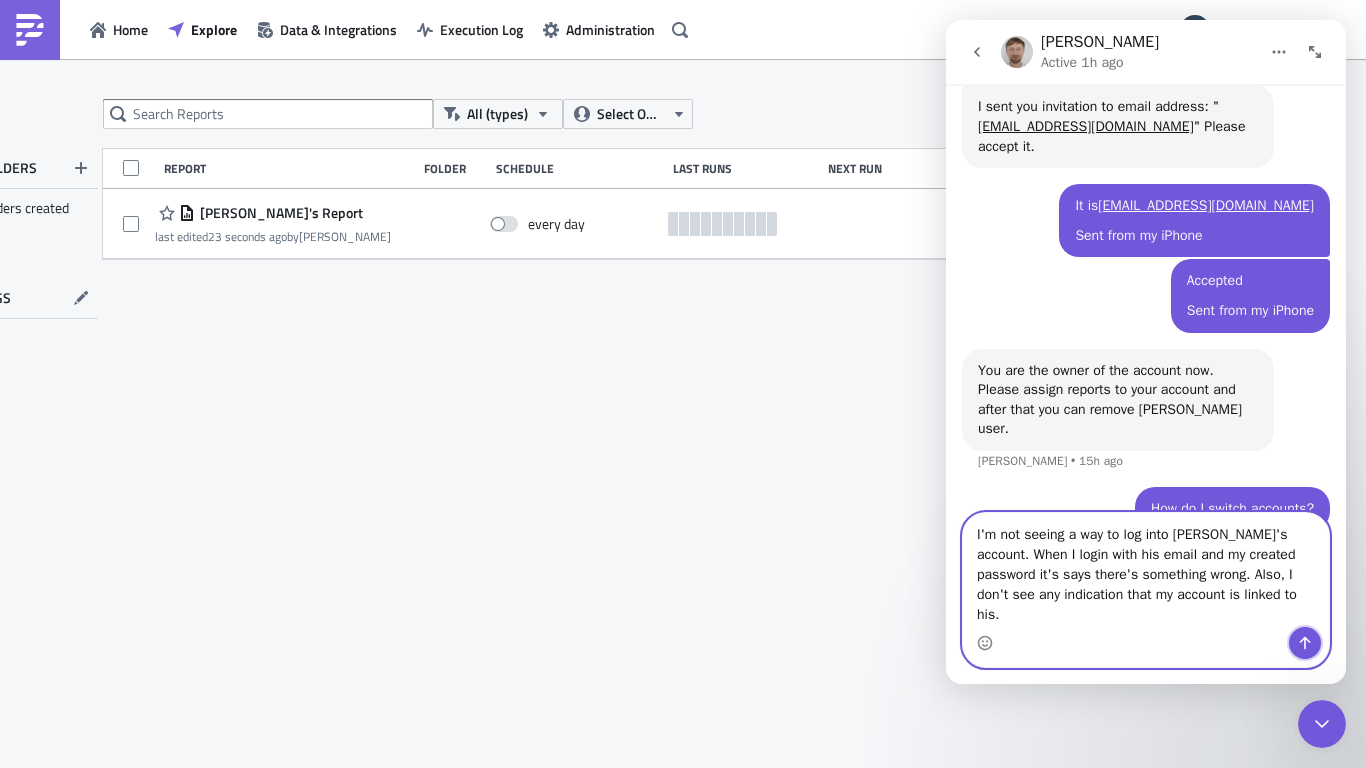 click 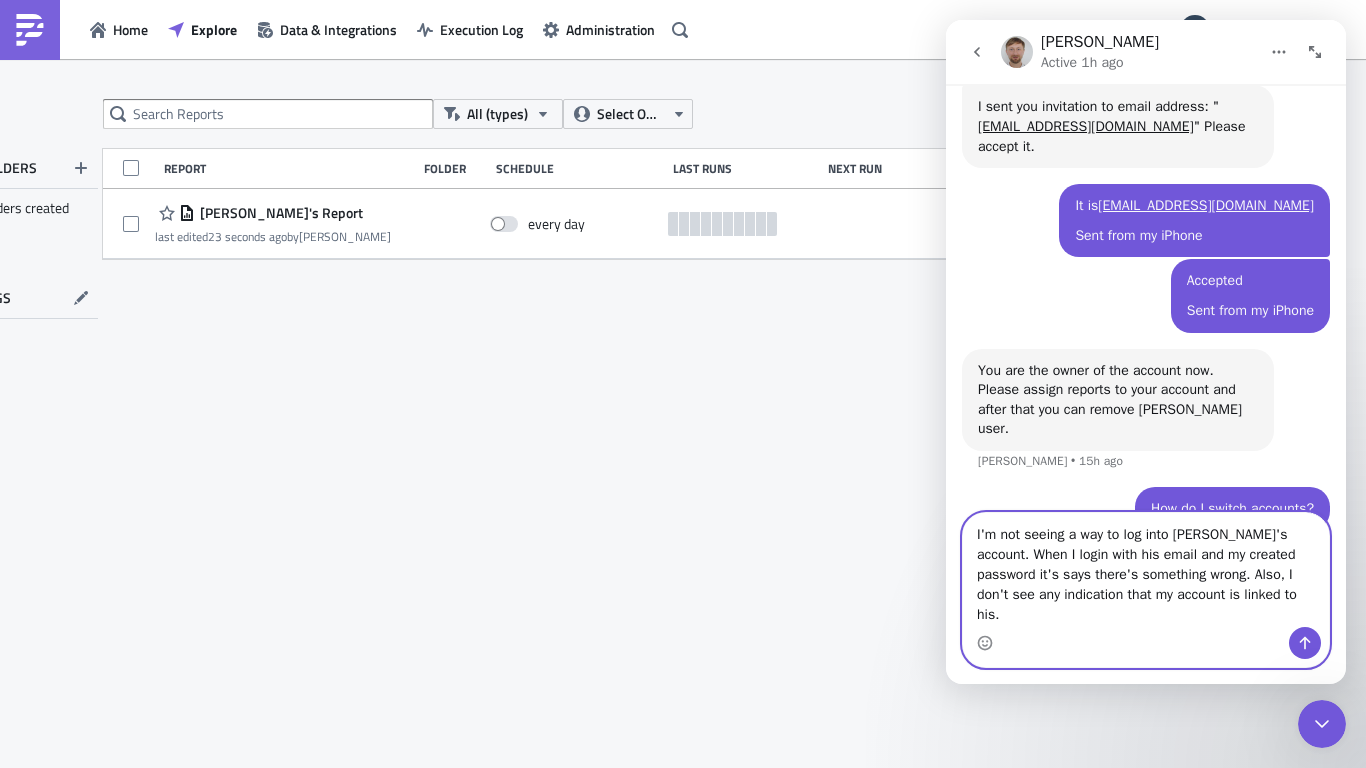 type 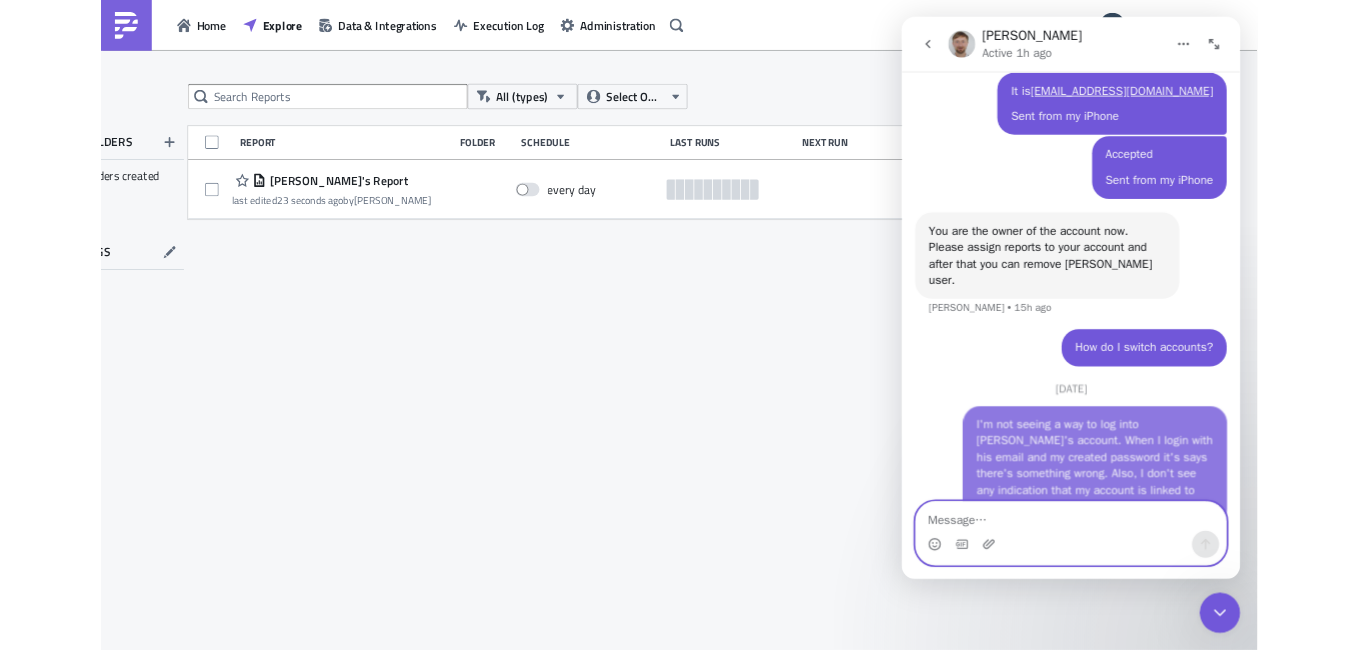 scroll, scrollTop: 900, scrollLeft: 0, axis: vertical 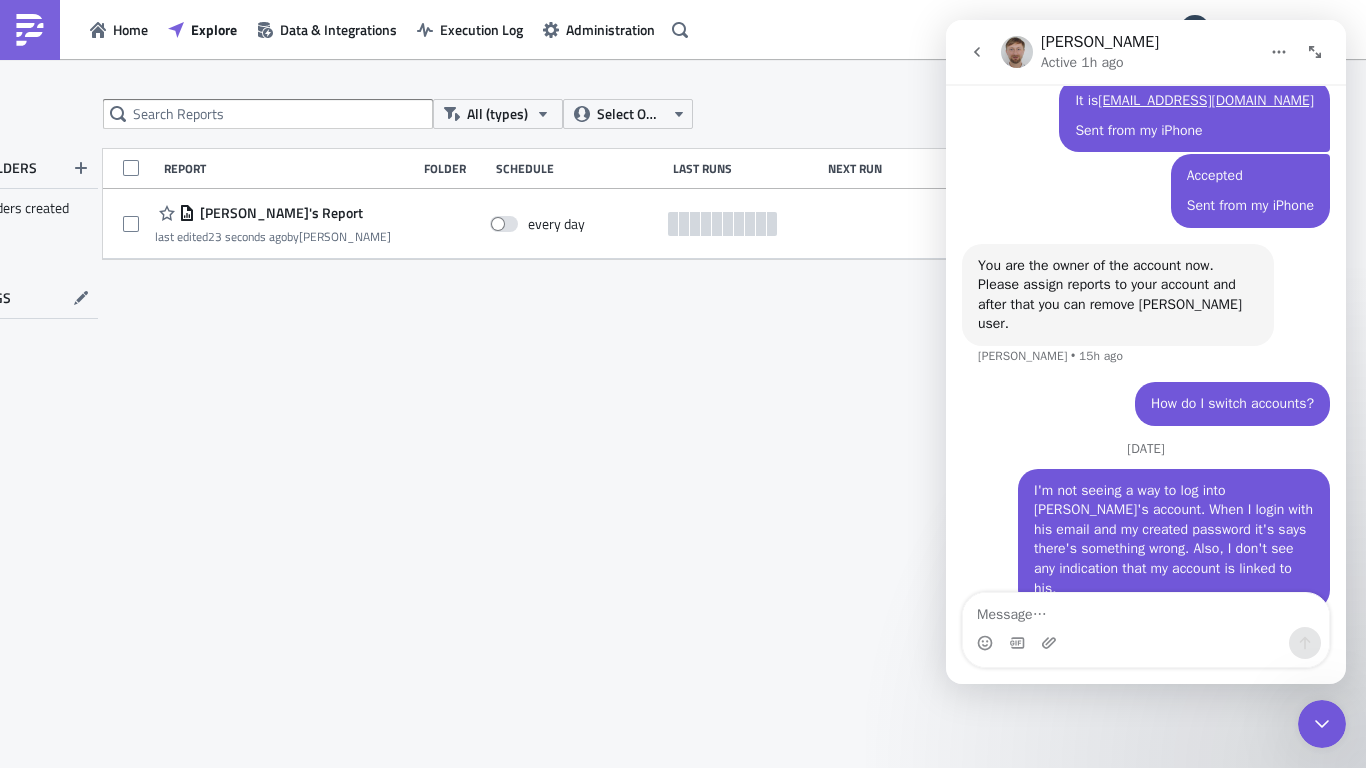 drag, startPoint x: 821, startPoint y: 486, endPoint x: 766, endPoint y: 470, distance: 57.280014 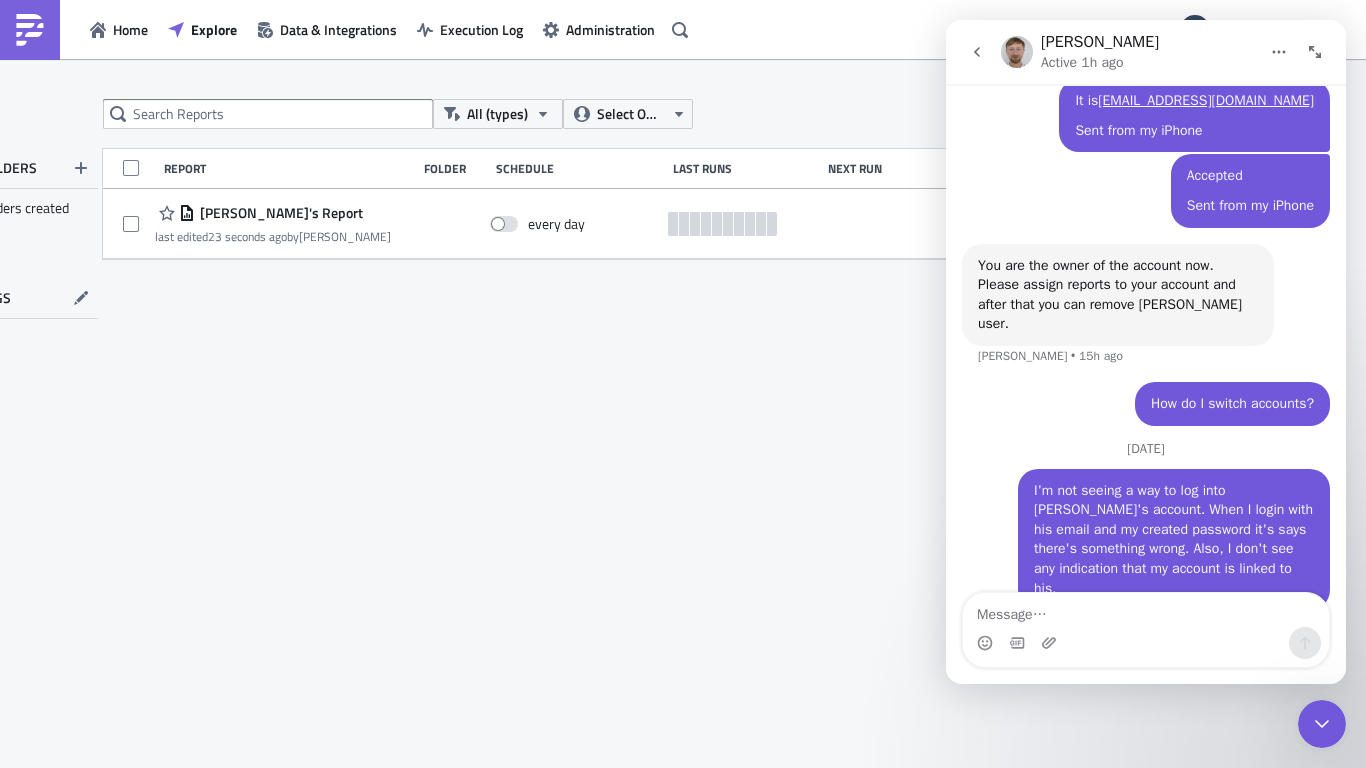click 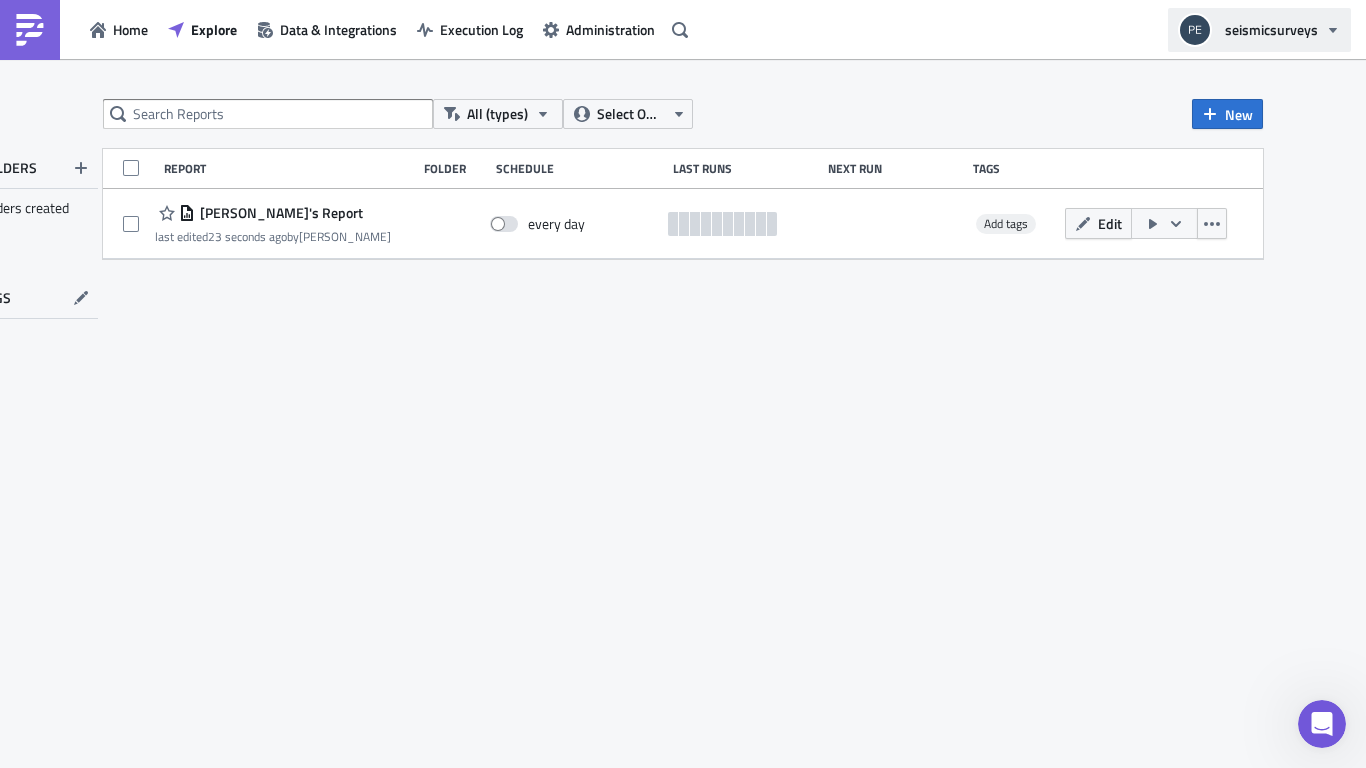 click on "seismicsurveys" at bounding box center [1271, 29] 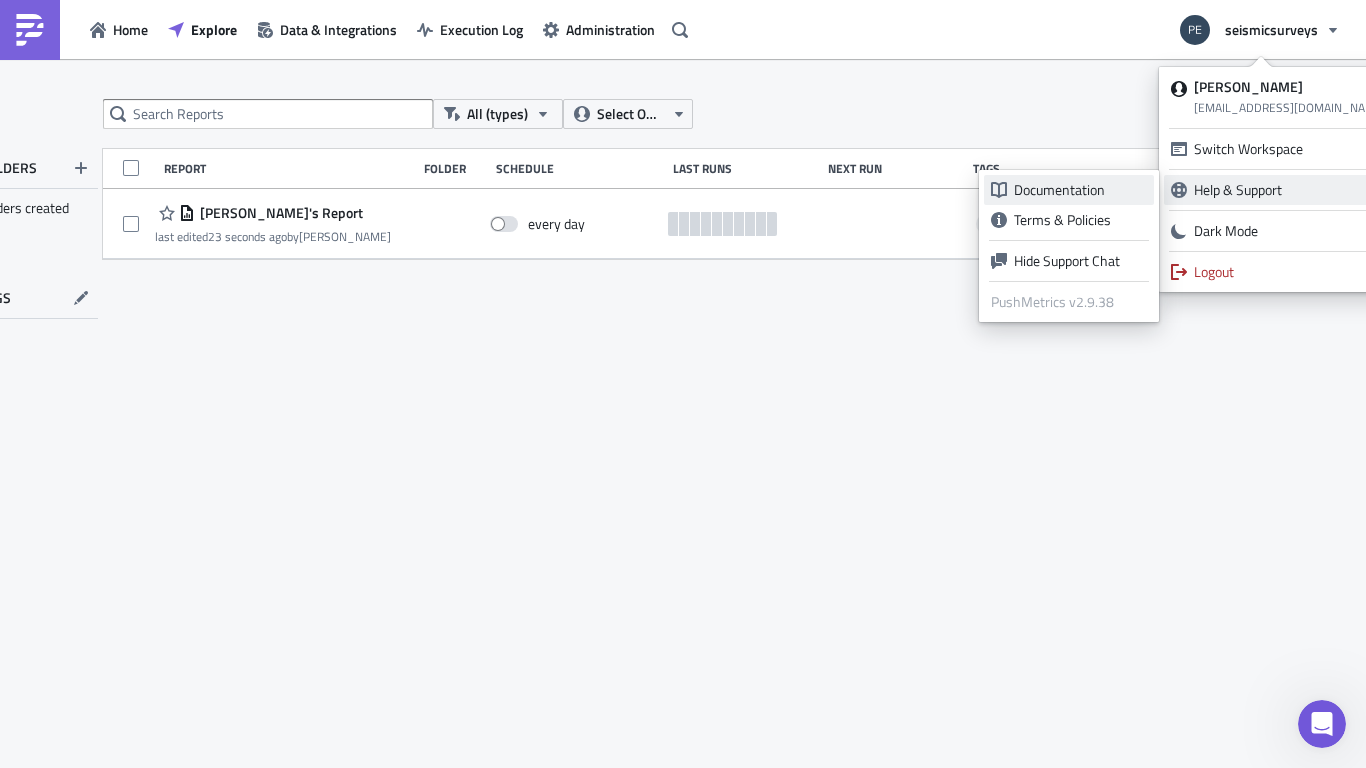 click on "Documentation" at bounding box center [1080, 190] 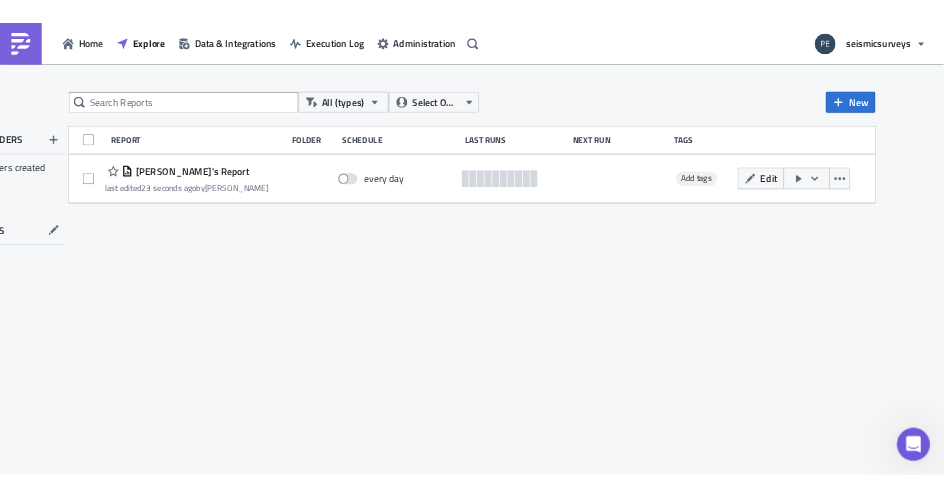 scroll, scrollTop: 1255, scrollLeft: 0, axis: vertical 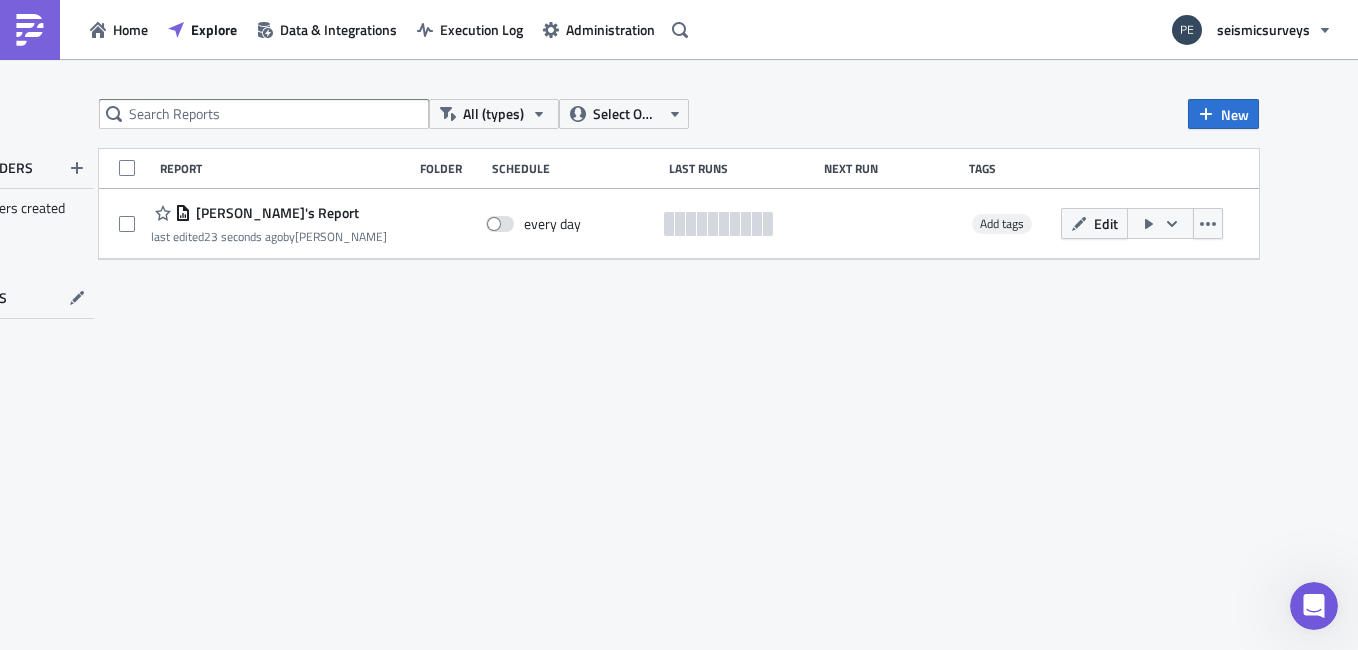 click on "All (types) Select Owner New FOLDERS No folders created TAGS Report Folder Schedule Last Runs Next Run Tags [PERSON_NAME]'s Report last edited  23 seconds ago  by  [PERSON_NAME] every day  Add tags Edit" at bounding box center [679, 356] 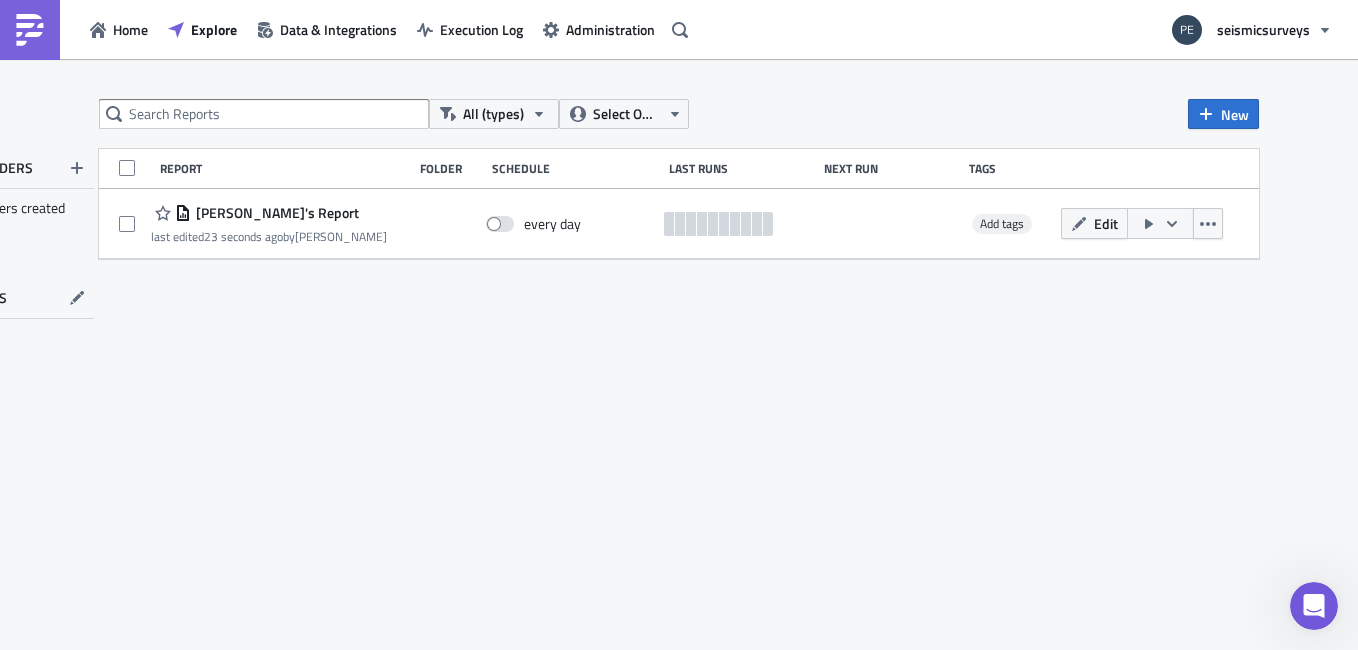 click on "All (types) Select Owner New FOLDERS No folders created TAGS Report Folder Schedule Last Runs Next Run Tags [PERSON_NAME]'s Report last edited  23 seconds ago  by  [PERSON_NAME] every day  Add tags Edit" at bounding box center [679, 356] 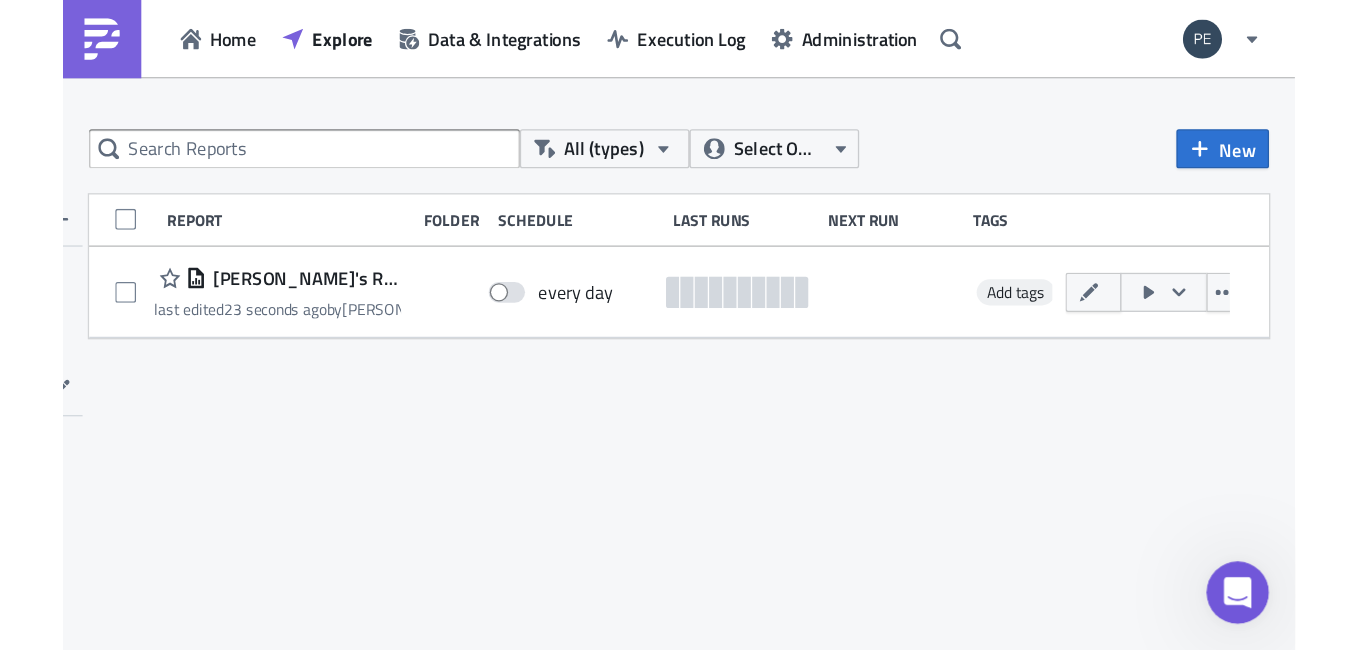 scroll, scrollTop: 1255, scrollLeft: 0, axis: vertical 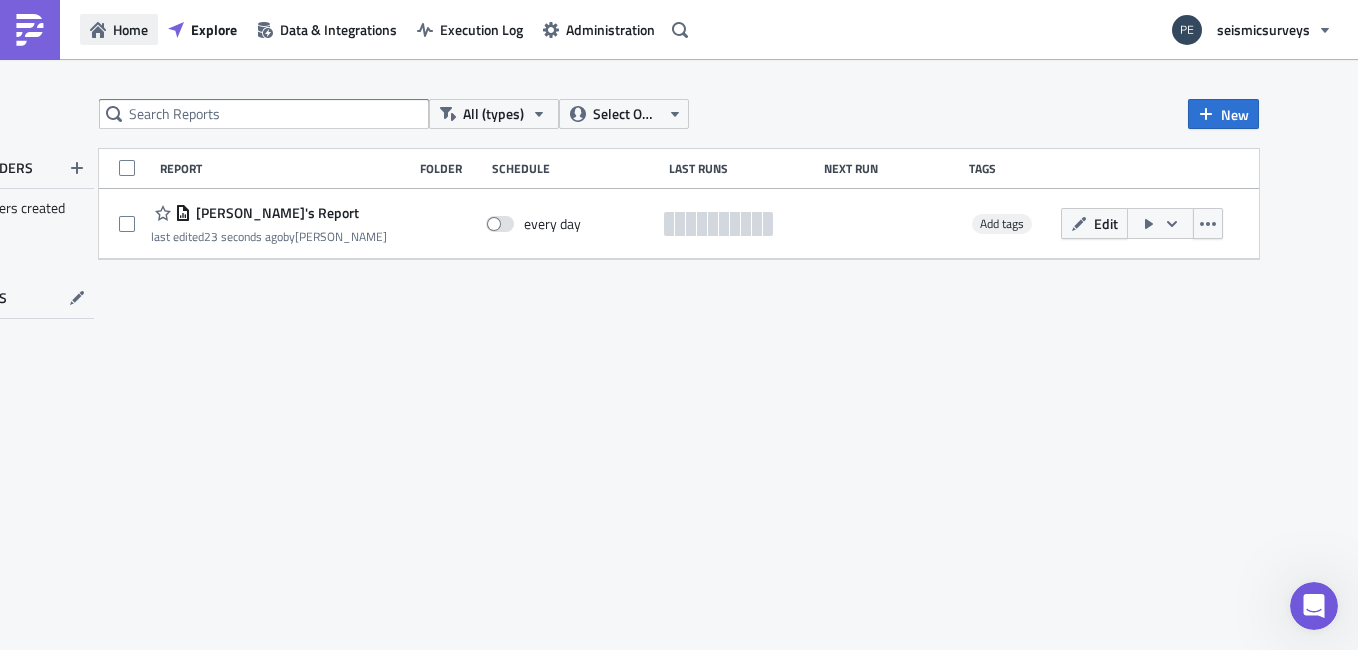 click on "Home" at bounding box center [130, 29] 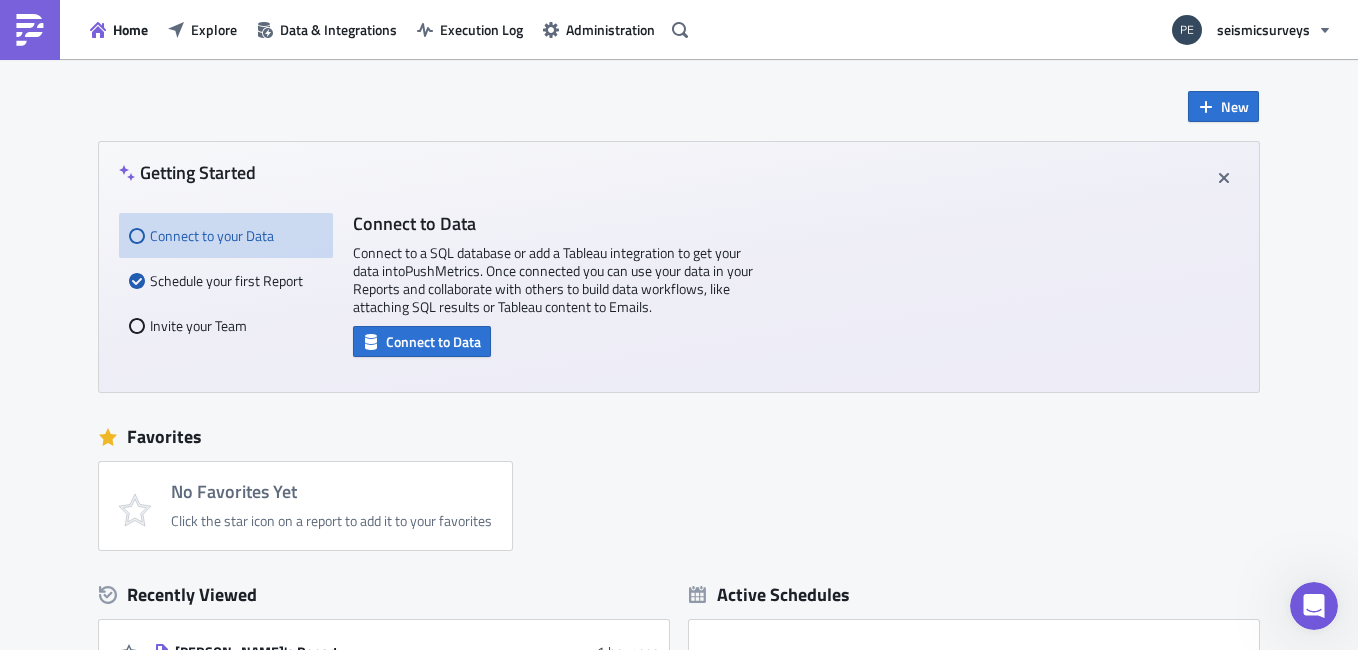 scroll, scrollTop: 0, scrollLeft: 0, axis: both 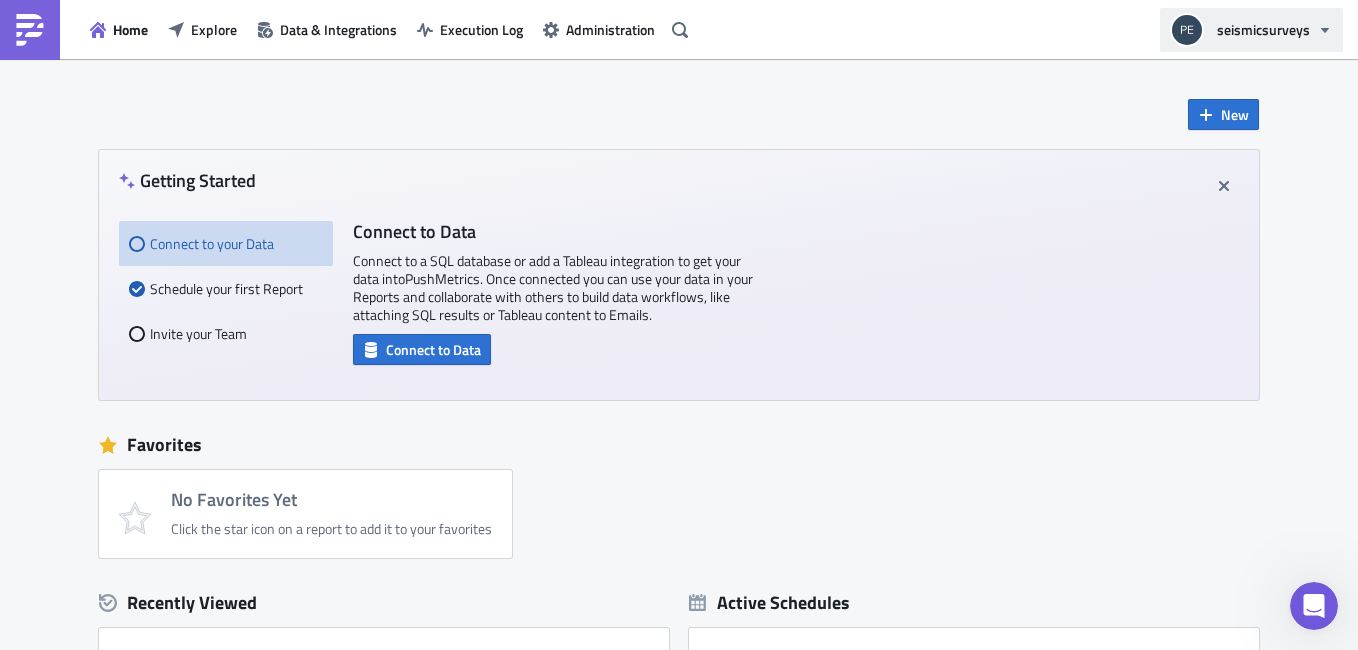 click on "seismicsurveys" at bounding box center [1263, 29] 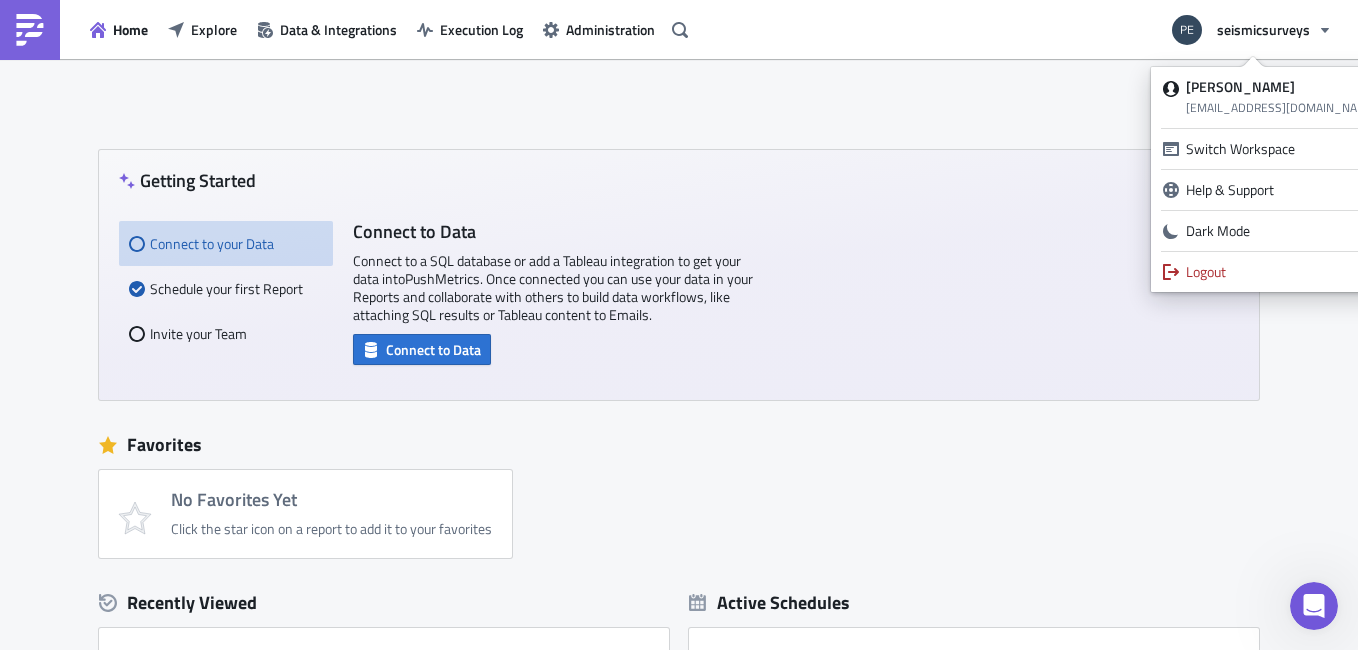 click on "New Getting Started Connect to your Data Schedule your first Report Invite your Team Connect to Data Connect to a SQL database or add a Tableau integration to get your data into  PushMetrics . Once connected you can use your data in your Reports and collaborate with others to build data workflows, like attaching SQL results or Tableau content to Emails. Connect to Data Schedule Your First Report Schedule your first Report to send SQL results or Tableau exports via email or Slack. Create a Report Invite Your Team Start collaborating on your data workflows with all your colleagues. Invite them as Admins, Regular Users, or View Only. Invite User Favorites No Favorites Yet Click the star icon on a report to add it to your favorites Recently Viewed [PERSON_NAME]'s Report 1 hour ago Active Schedules No Active Schedules Schedule a Report to create your first automation" at bounding box center [679, 495] 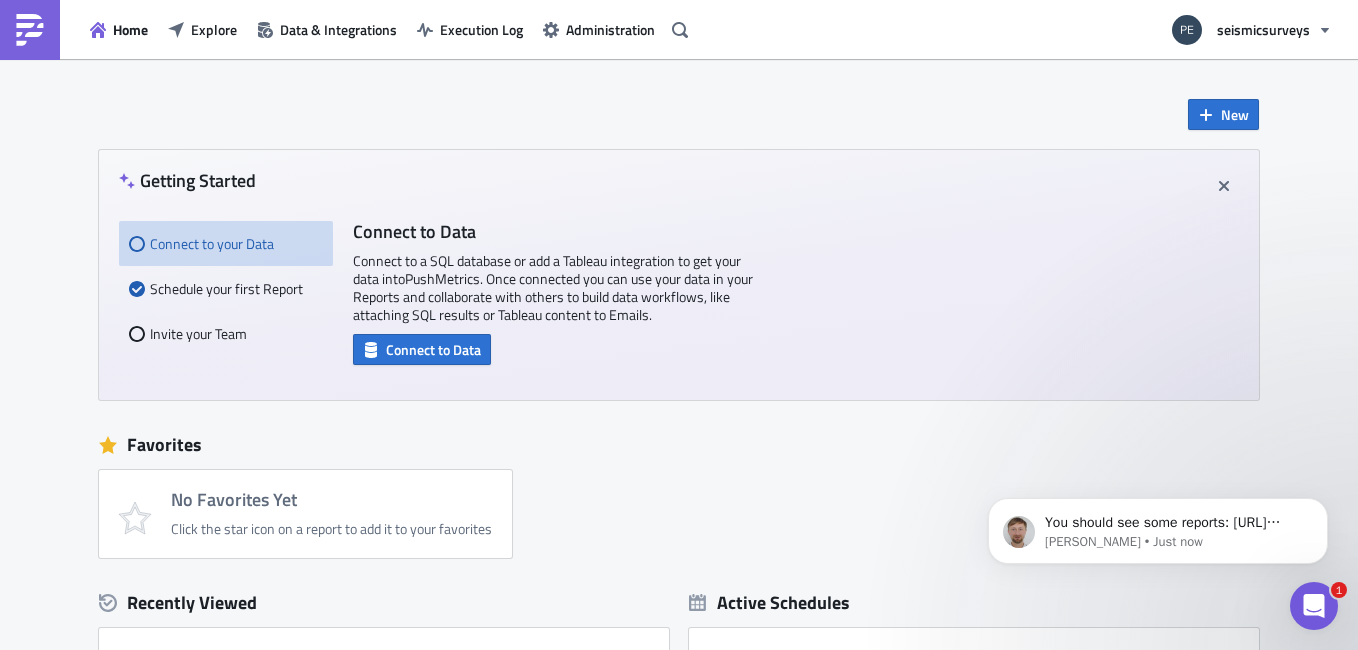scroll, scrollTop: 1364, scrollLeft: 0, axis: vertical 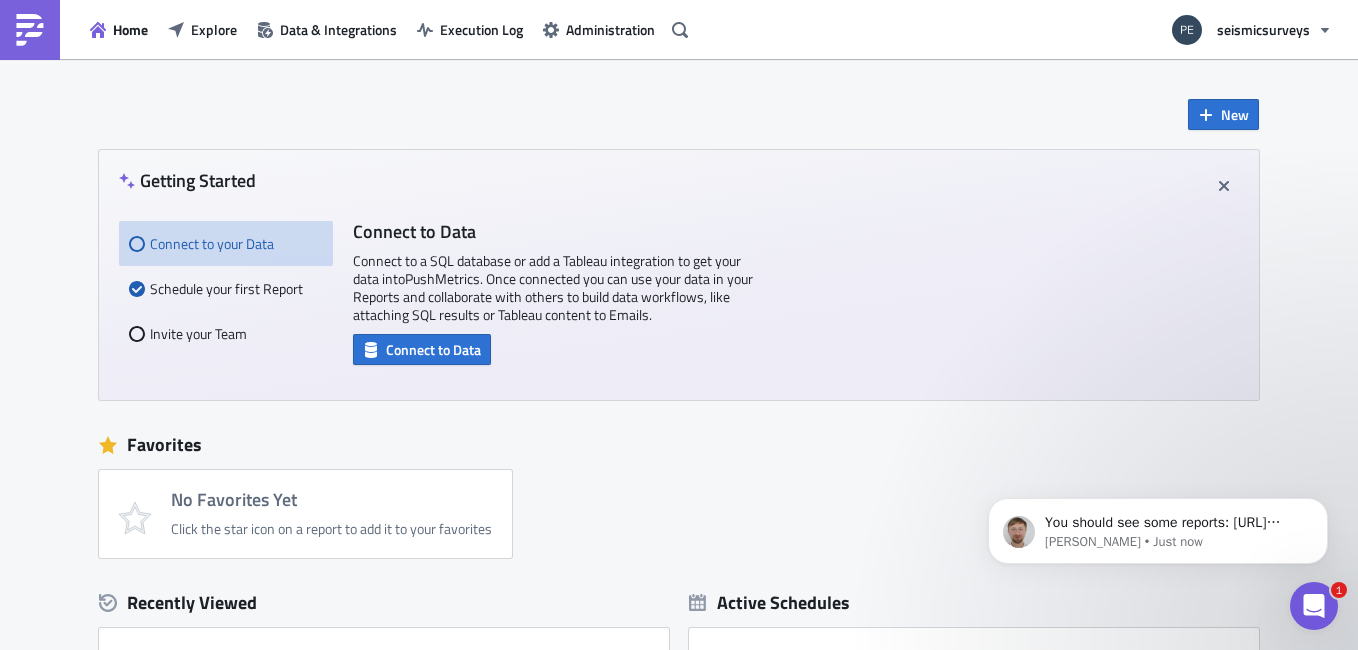 click 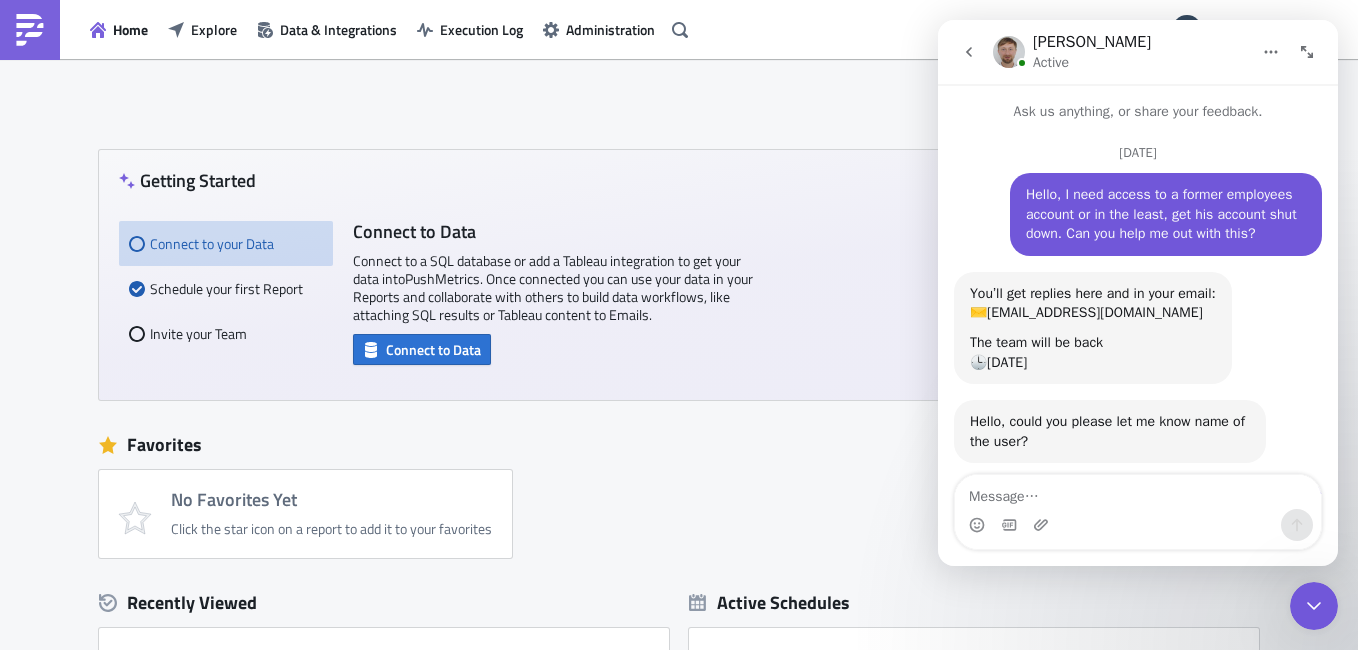 scroll, scrollTop: 187, scrollLeft: 0, axis: vertical 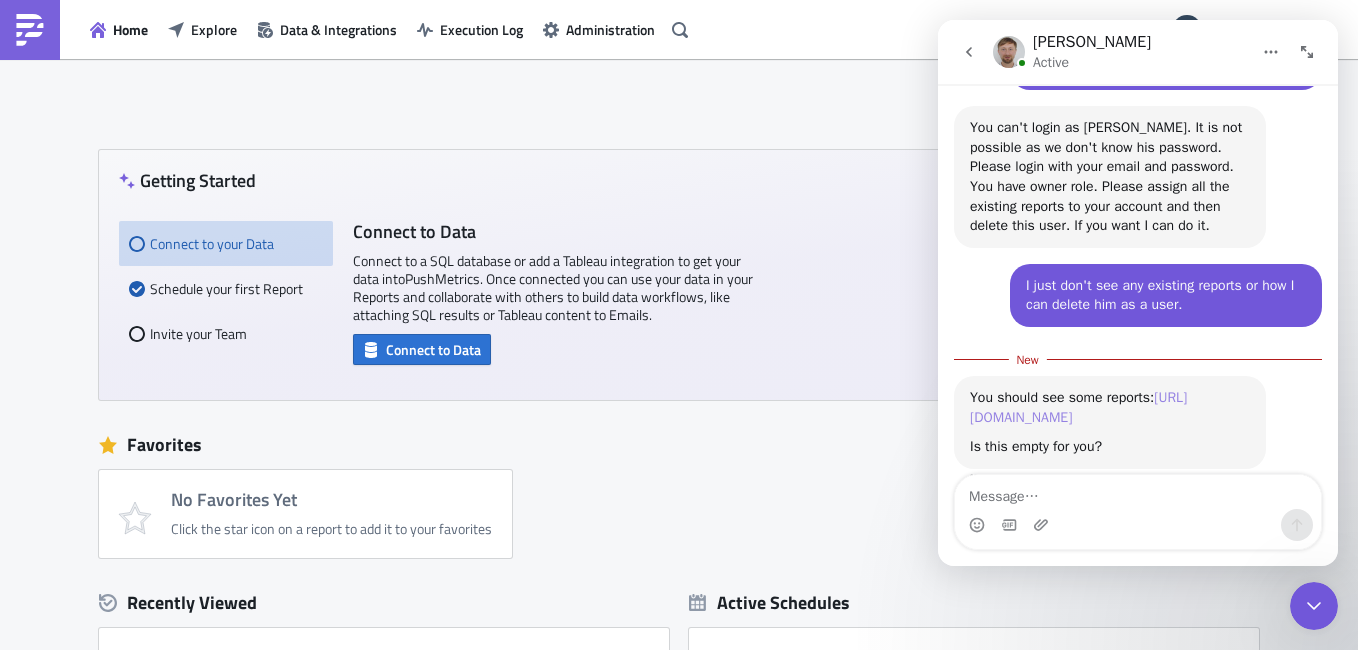 click on "[URL][DOMAIN_NAME]" at bounding box center [1078, 407] 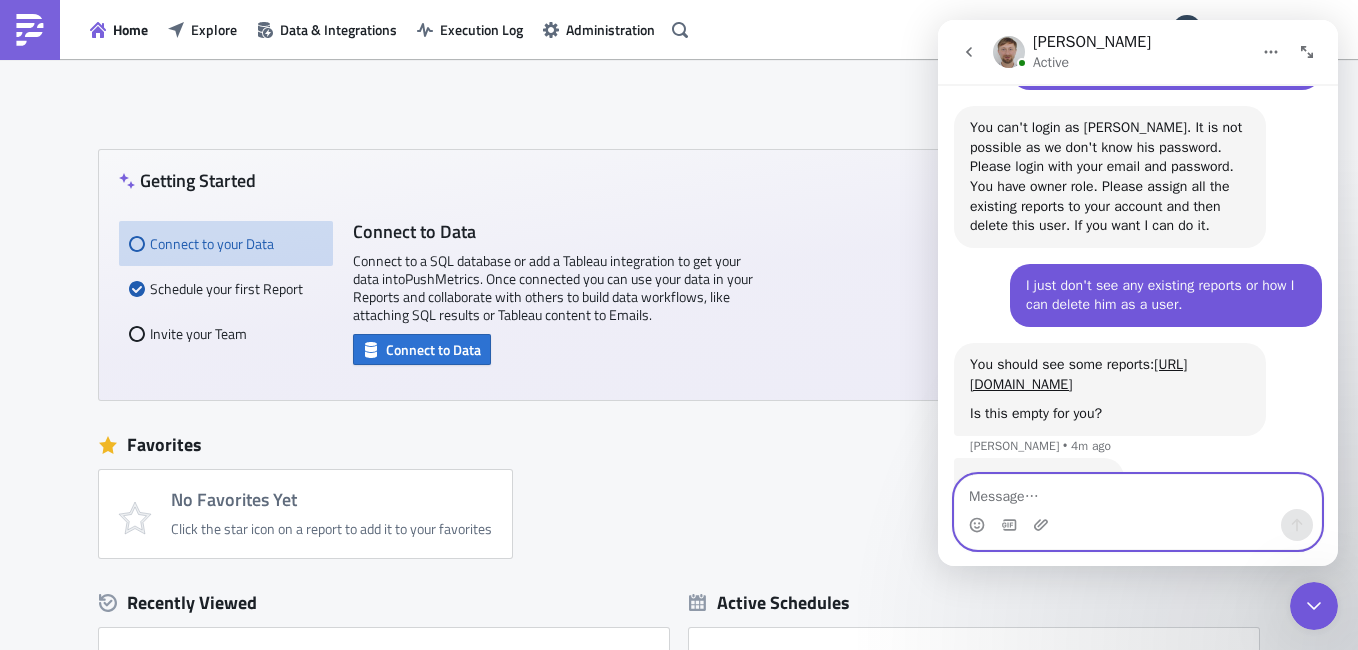click at bounding box center [1138, 492] 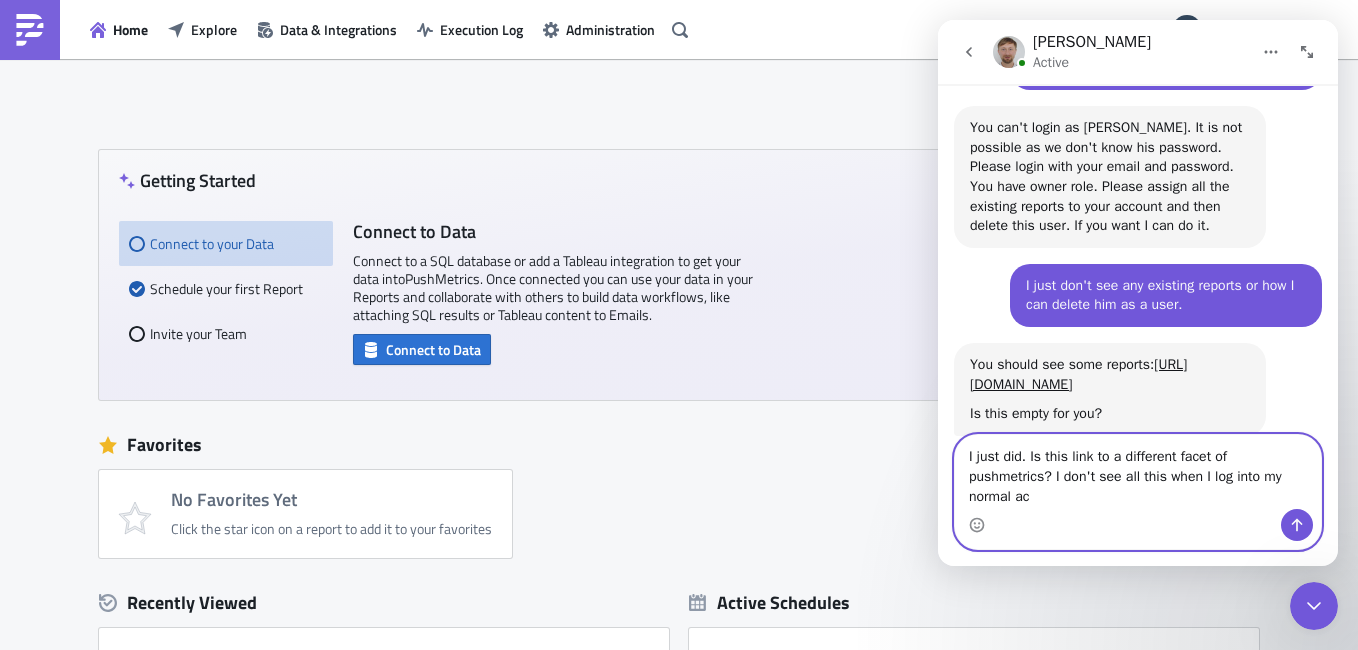 scroll, scrollTop: 17, scrollLeft: 0, axis: vertical 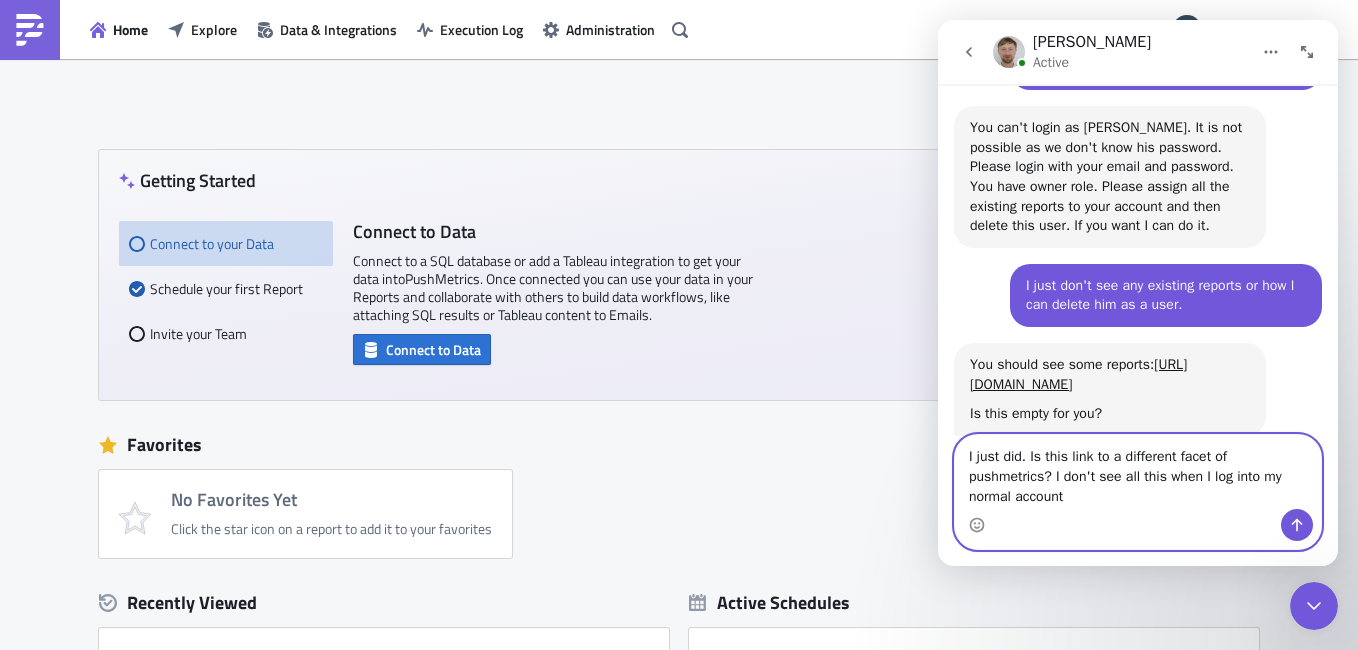 type on "I just did. Is this link to a different facet of pushmetrics? I don't see all this when I log into my normal account." 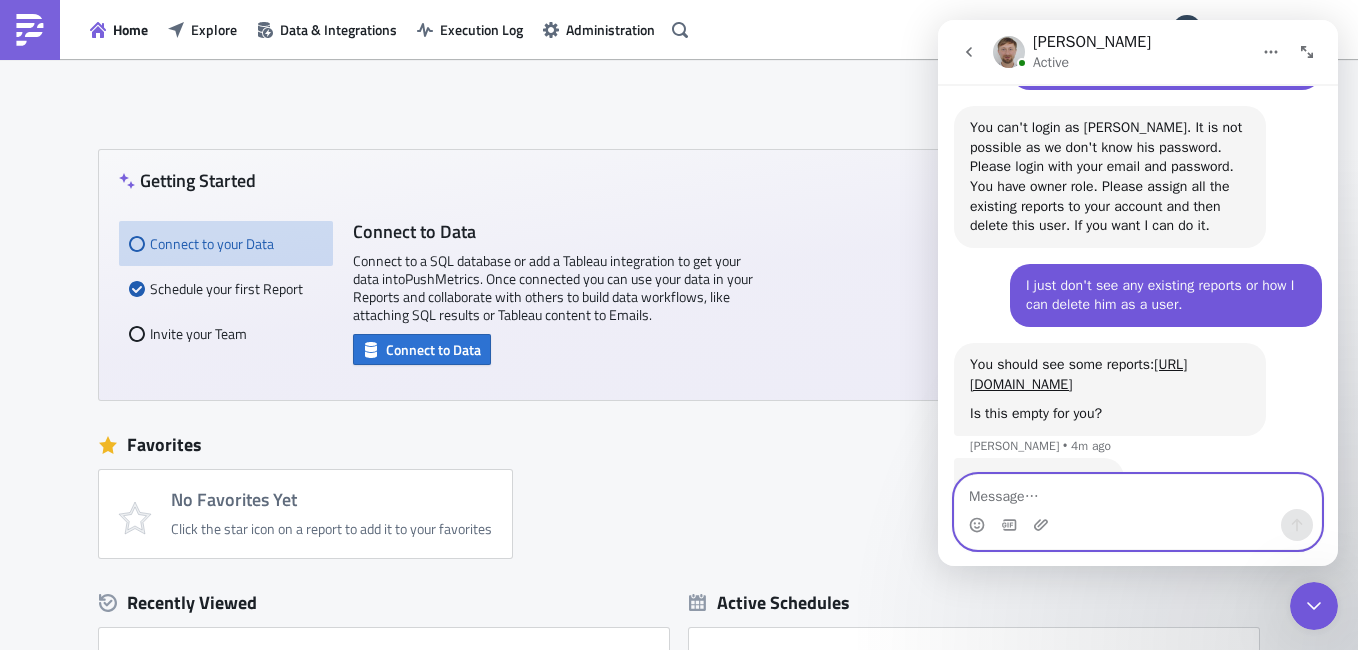 scroll, scrollTop: 0, scrollLeft: 0, axis: both 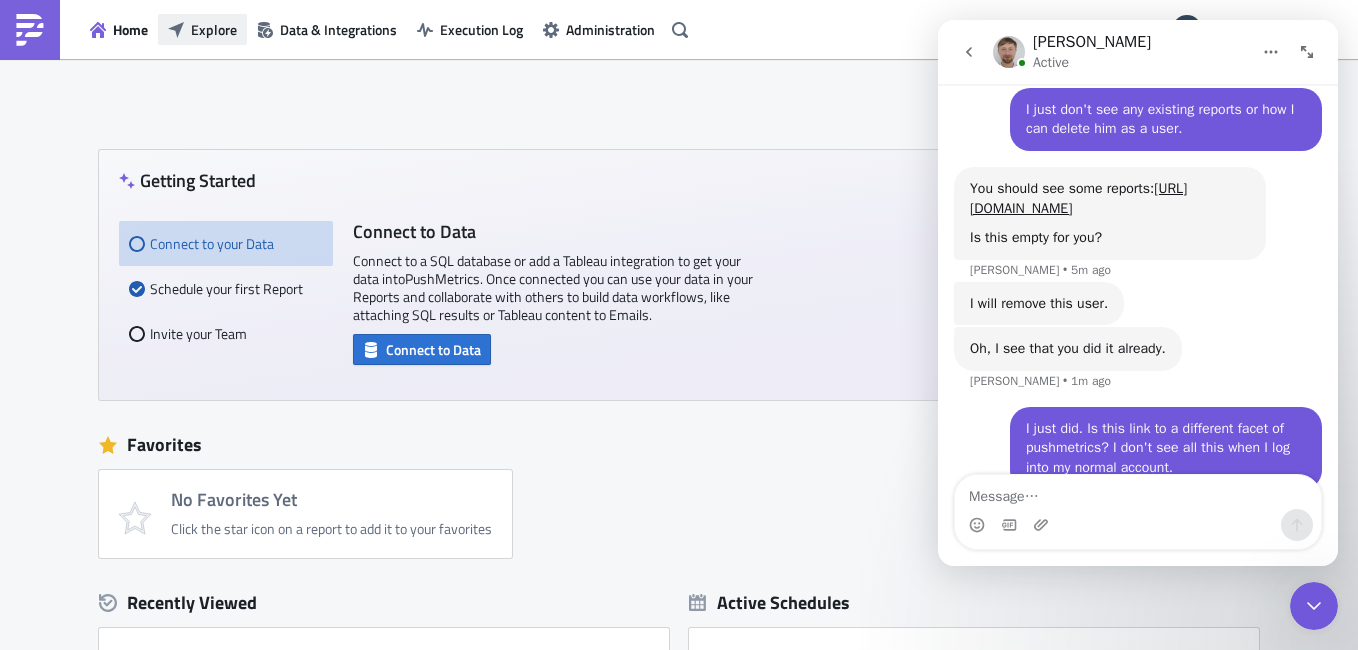 click on "Explore" at bounding box center (214, 29) 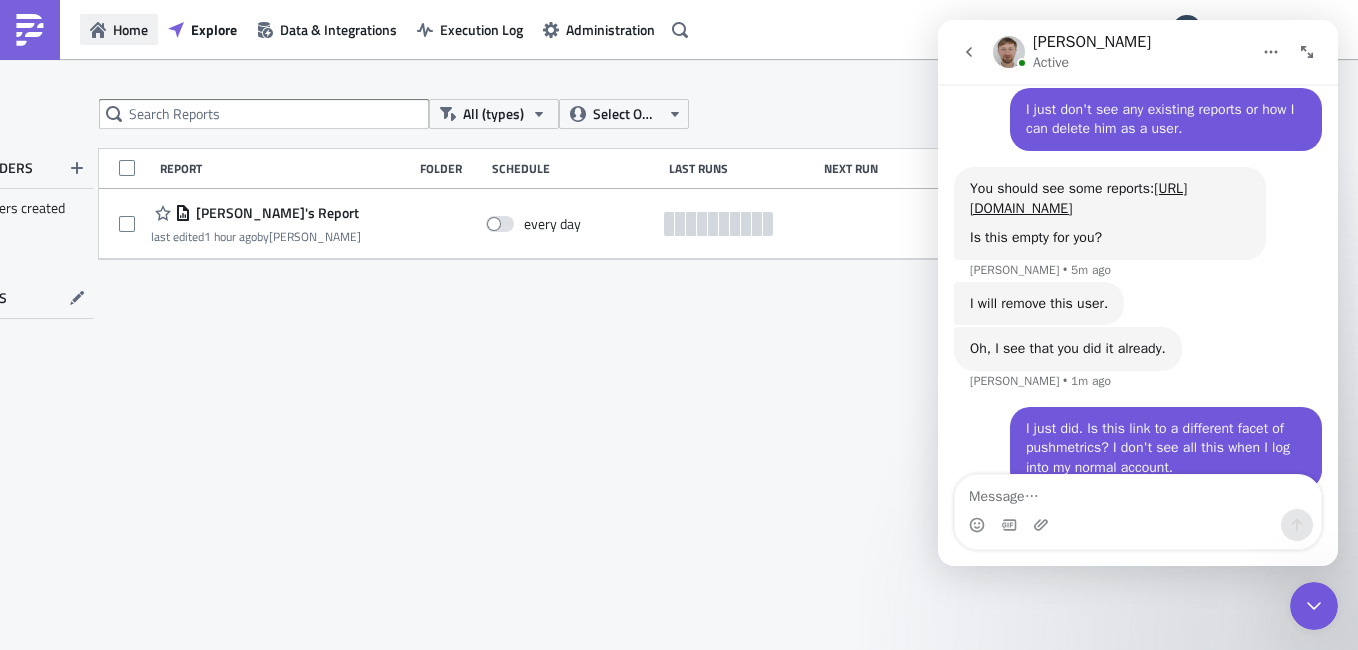click on "Home" at bounding box center [130, 29] 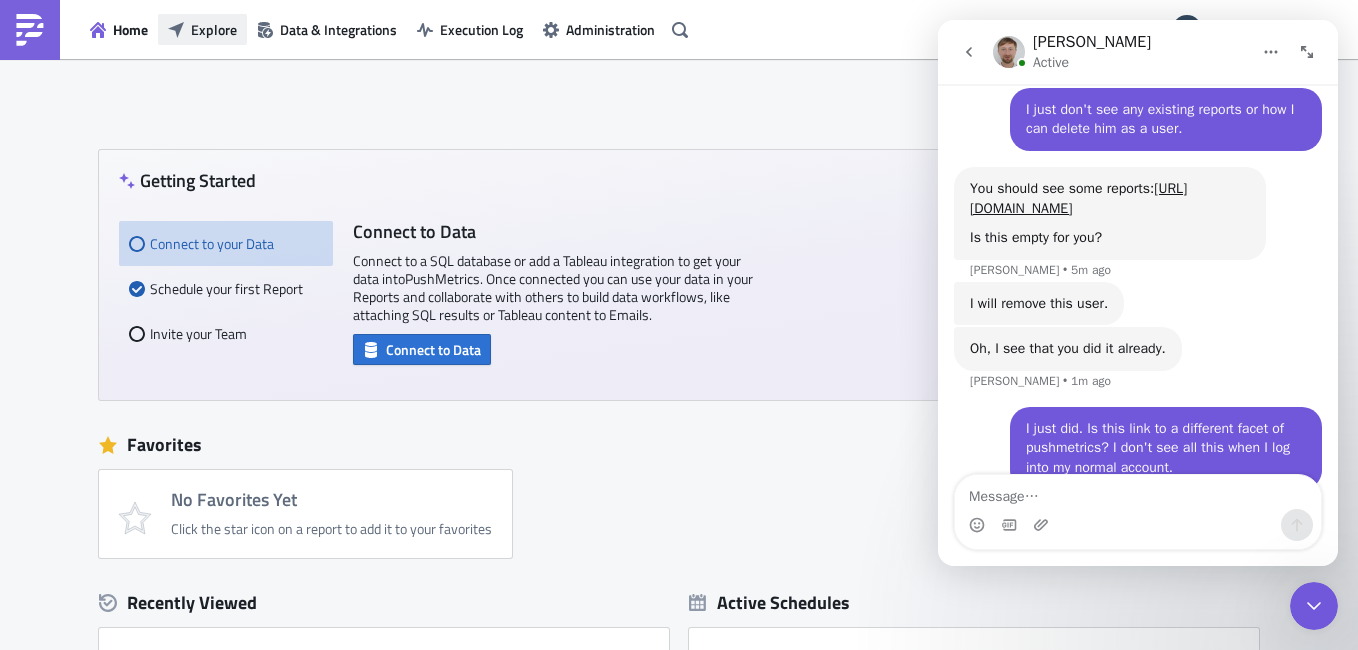 click on "Explore" at bounding box center (214, 29) 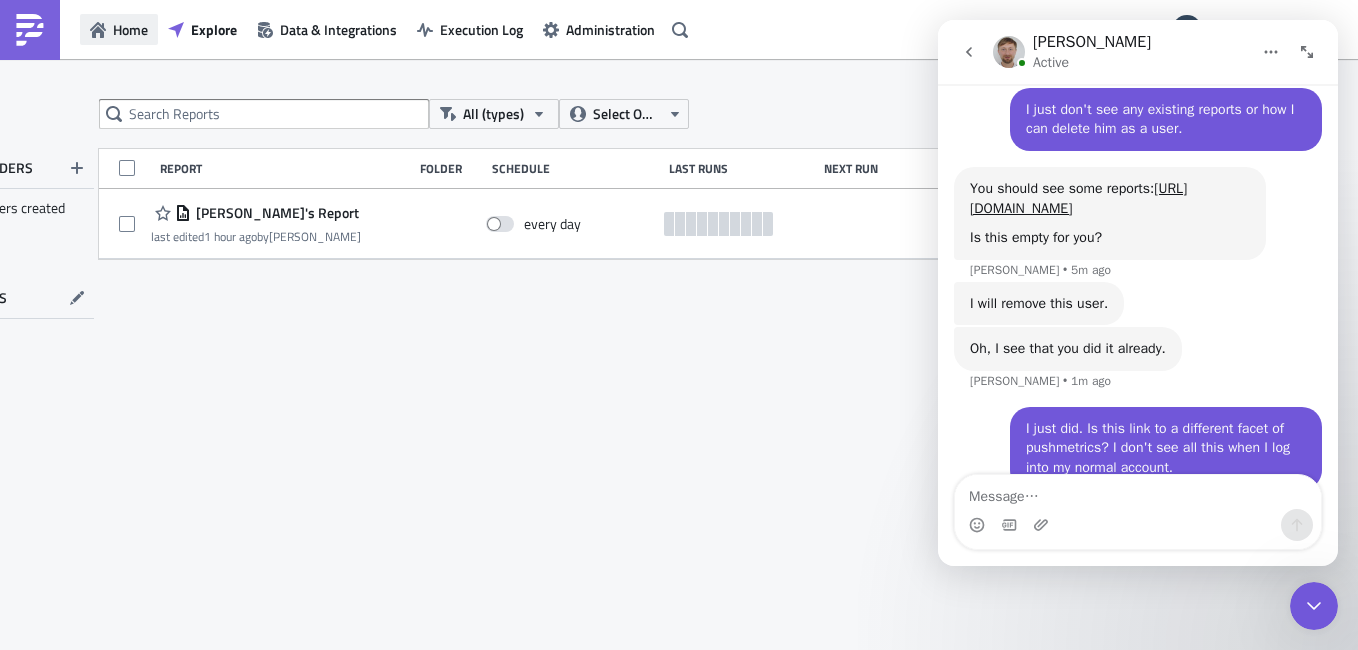 click on "Home" at bounding box center (130, 29) 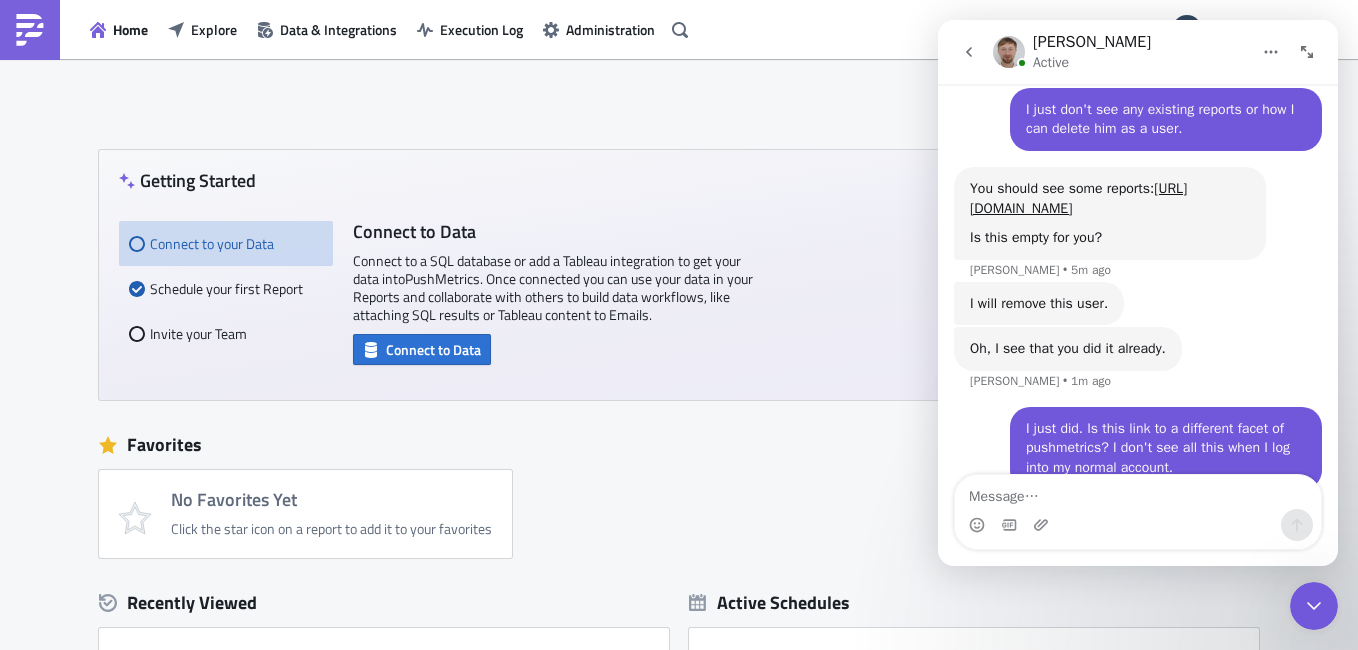 scroll, scrollTop: 1650, scrollLeft: 0, axis: vertical 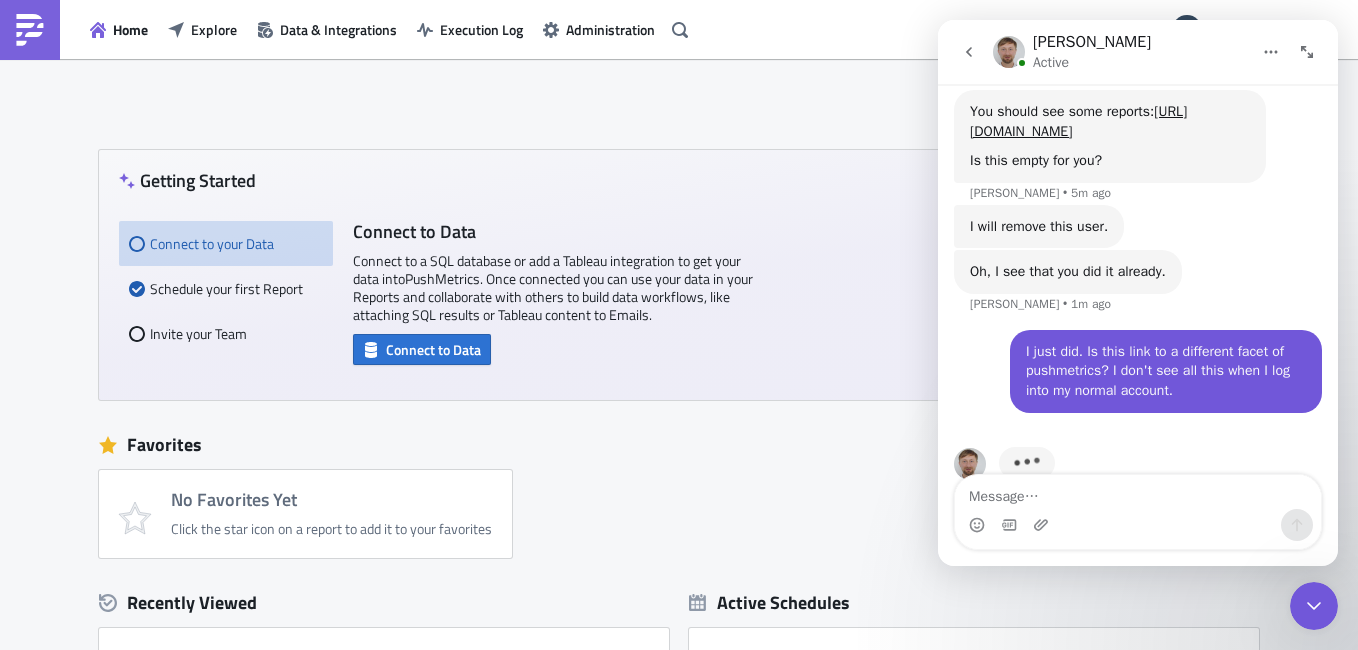 click at bounding box center [1138, 492] 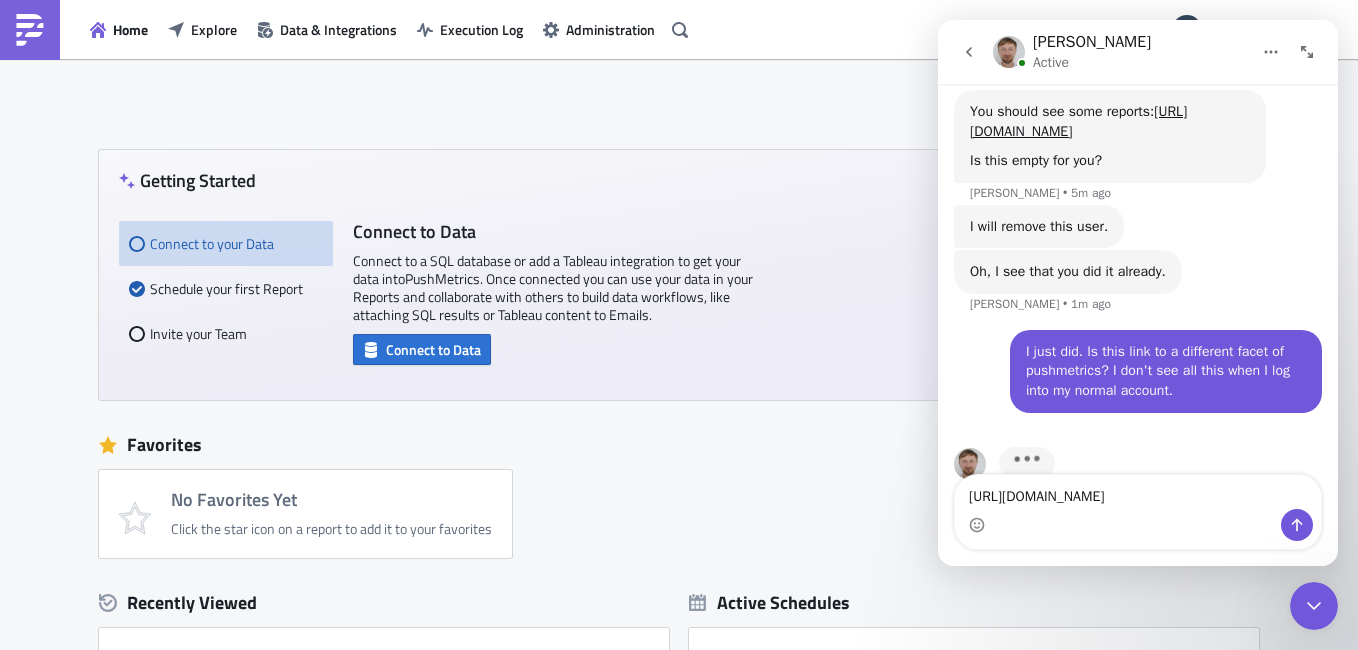 type on "[URL][DOMAIN_NAME]" 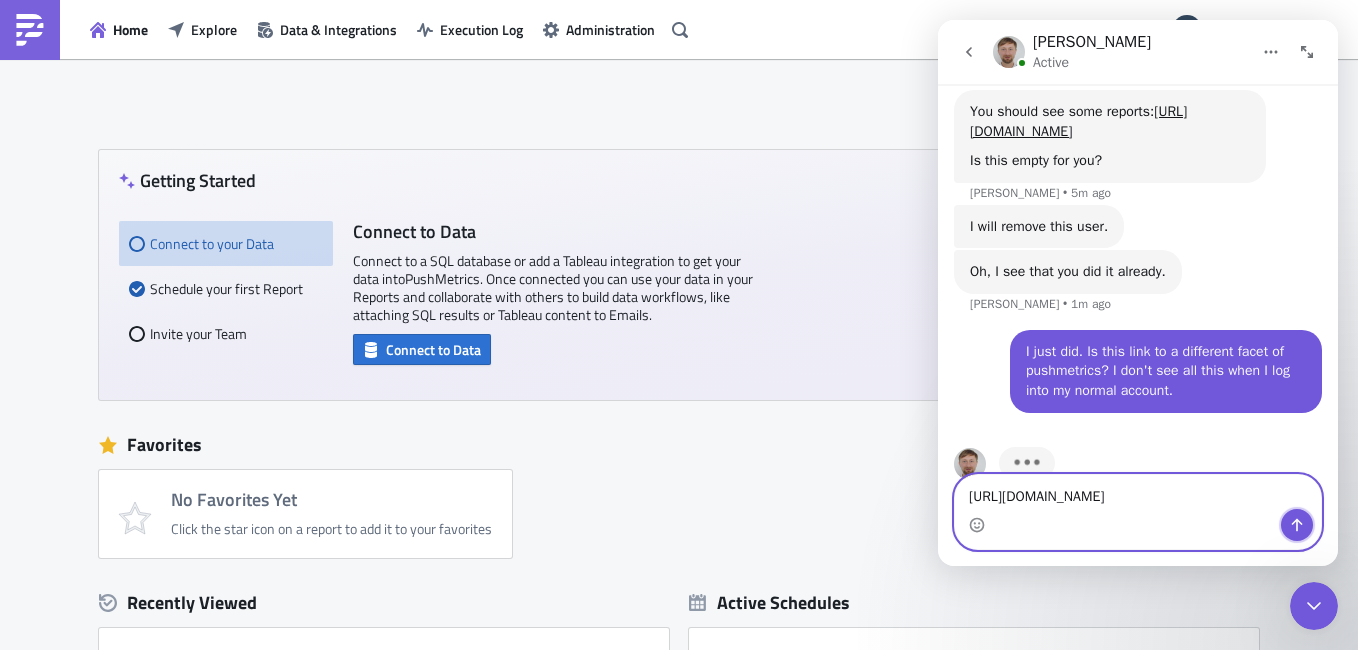 click 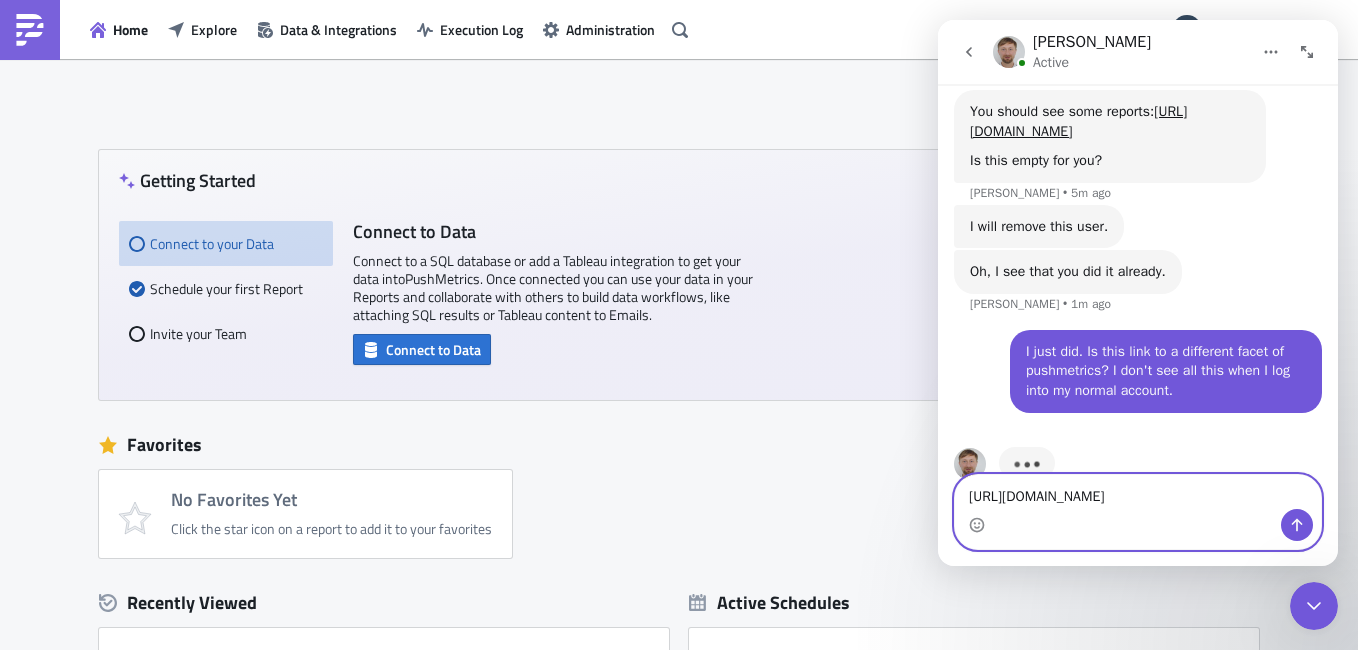 type 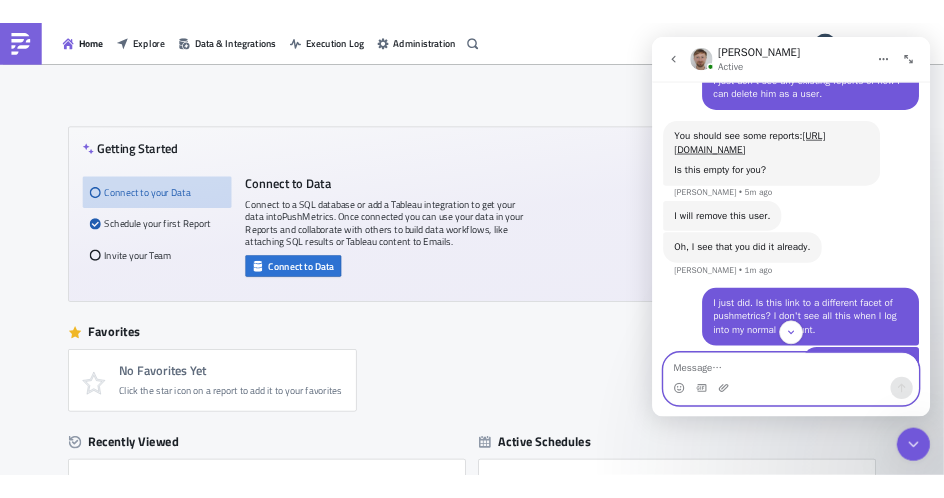 scroll, scrollTop: 1619, scrollLeft: 0, axis: vertical 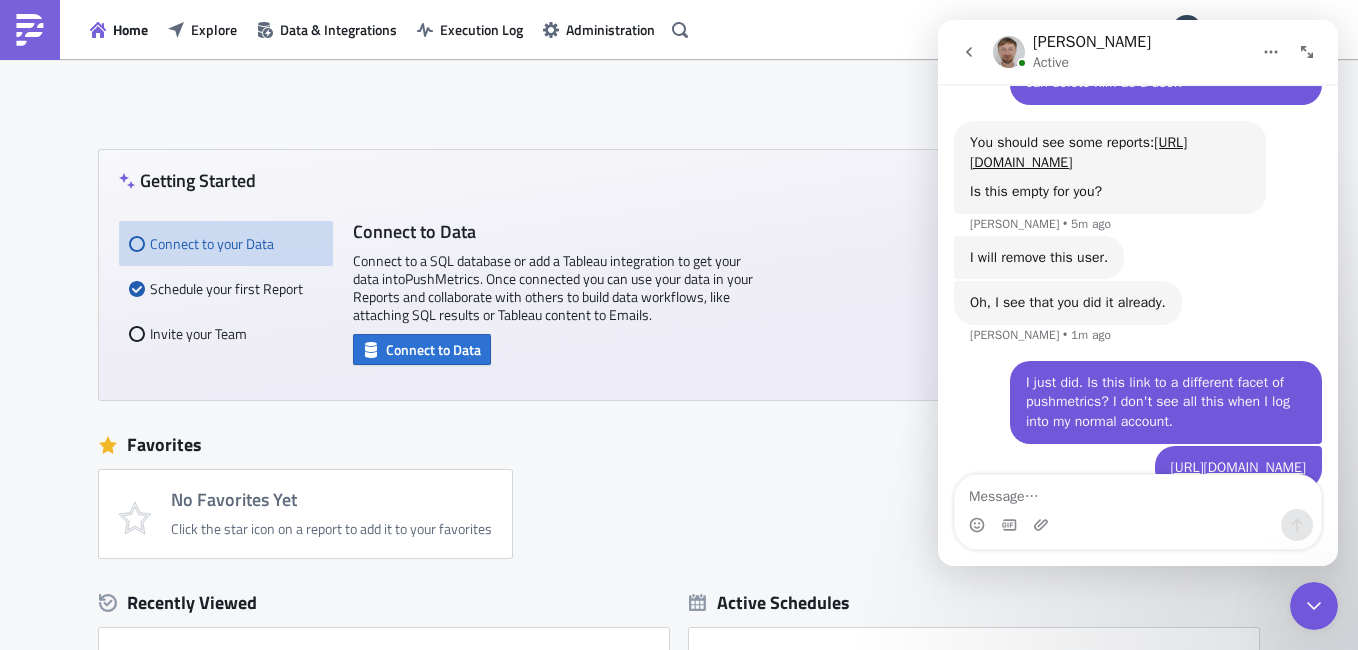 click 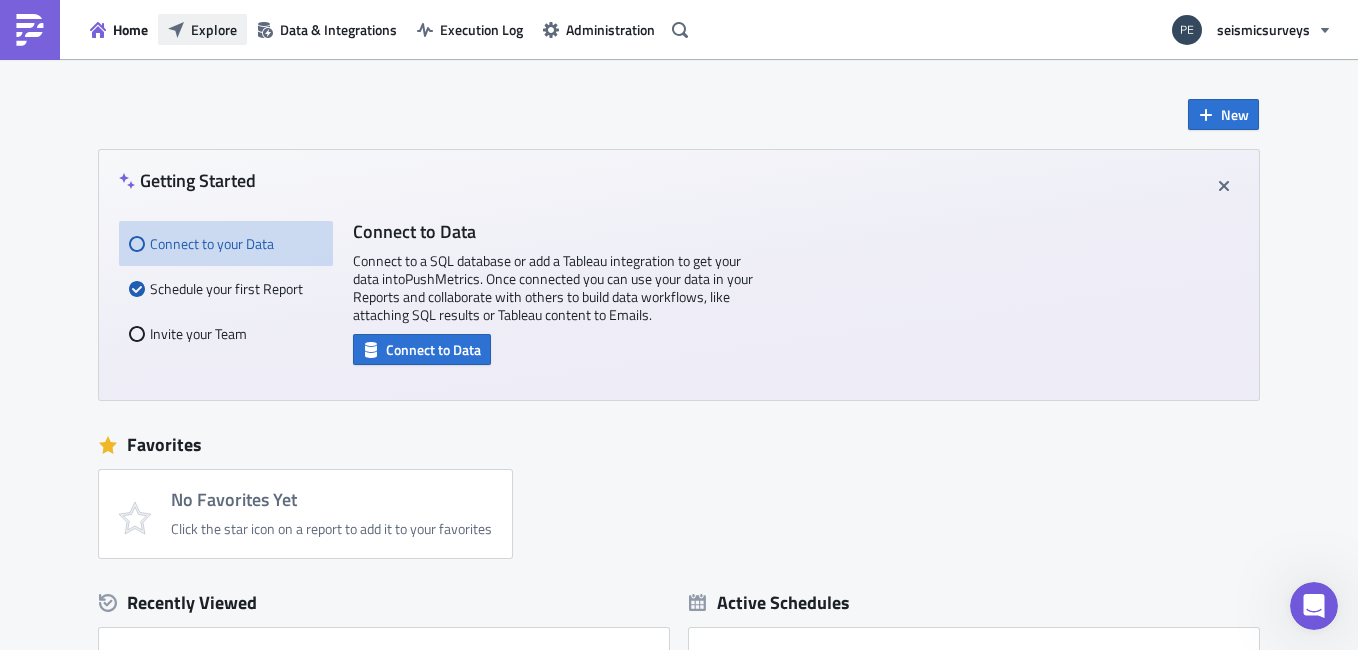 click on "Explore" at bounding box center (214, 29) 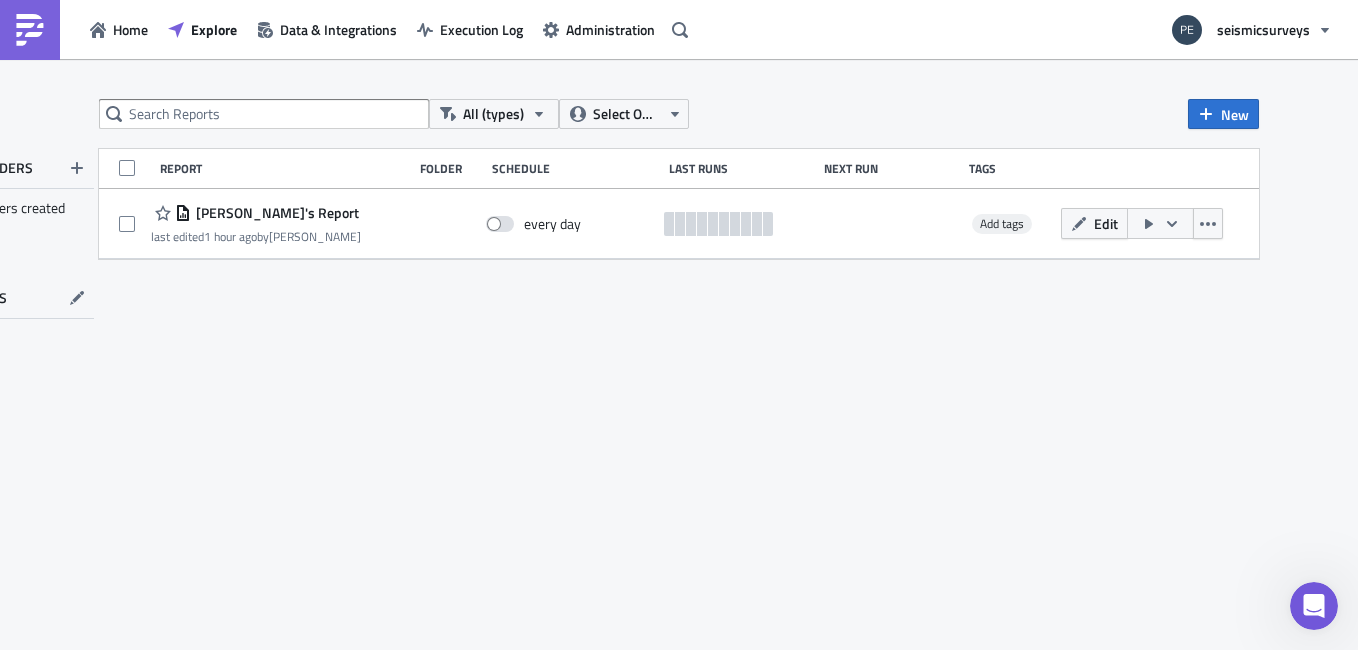 click on "Report" at bounding box center [285, 168] 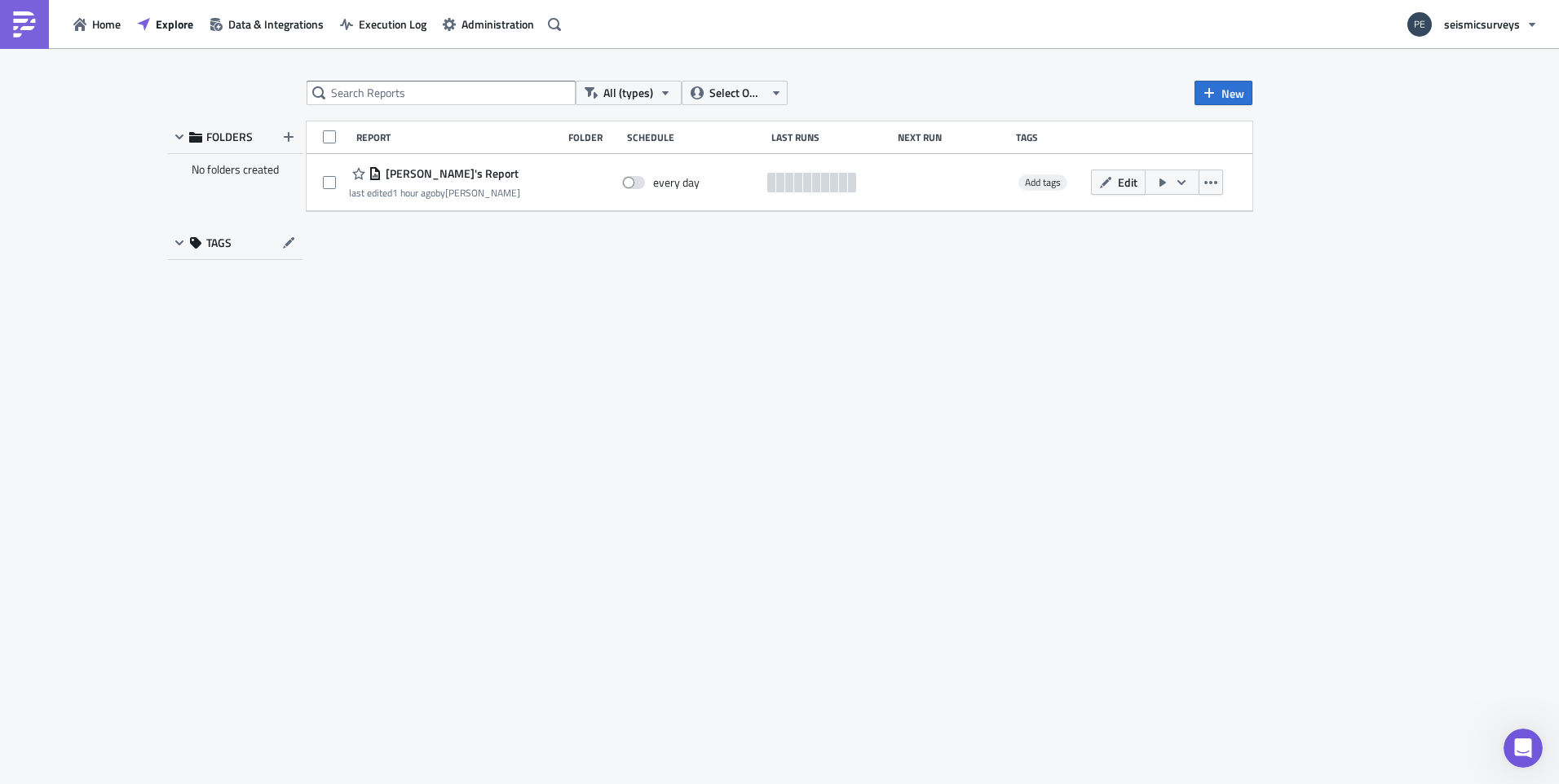 scroll, scrollTop: 1253, scrollLeft: 0, axis: vertical 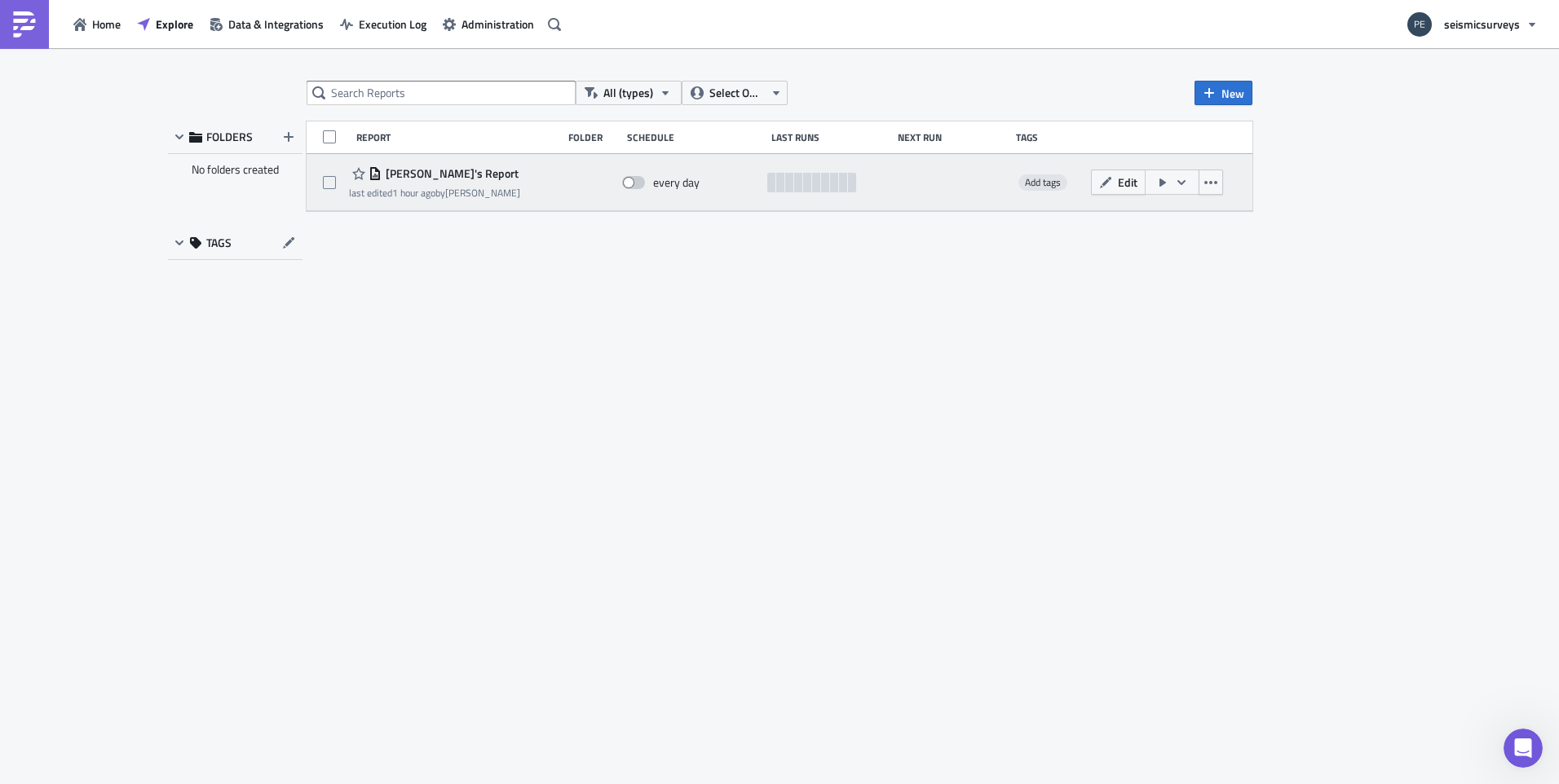 click at bounding box center [634, 183] 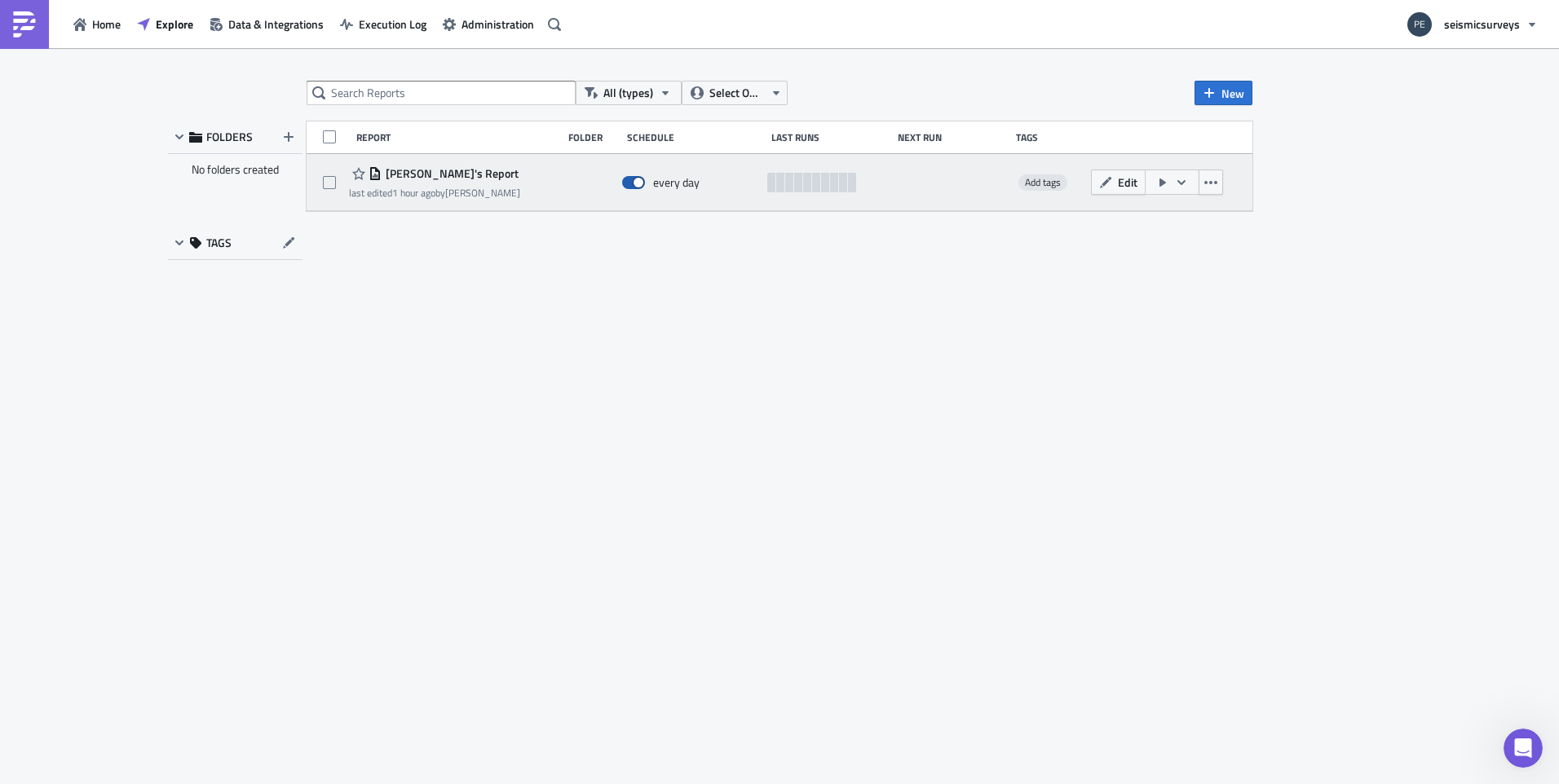 checkbox on "true" 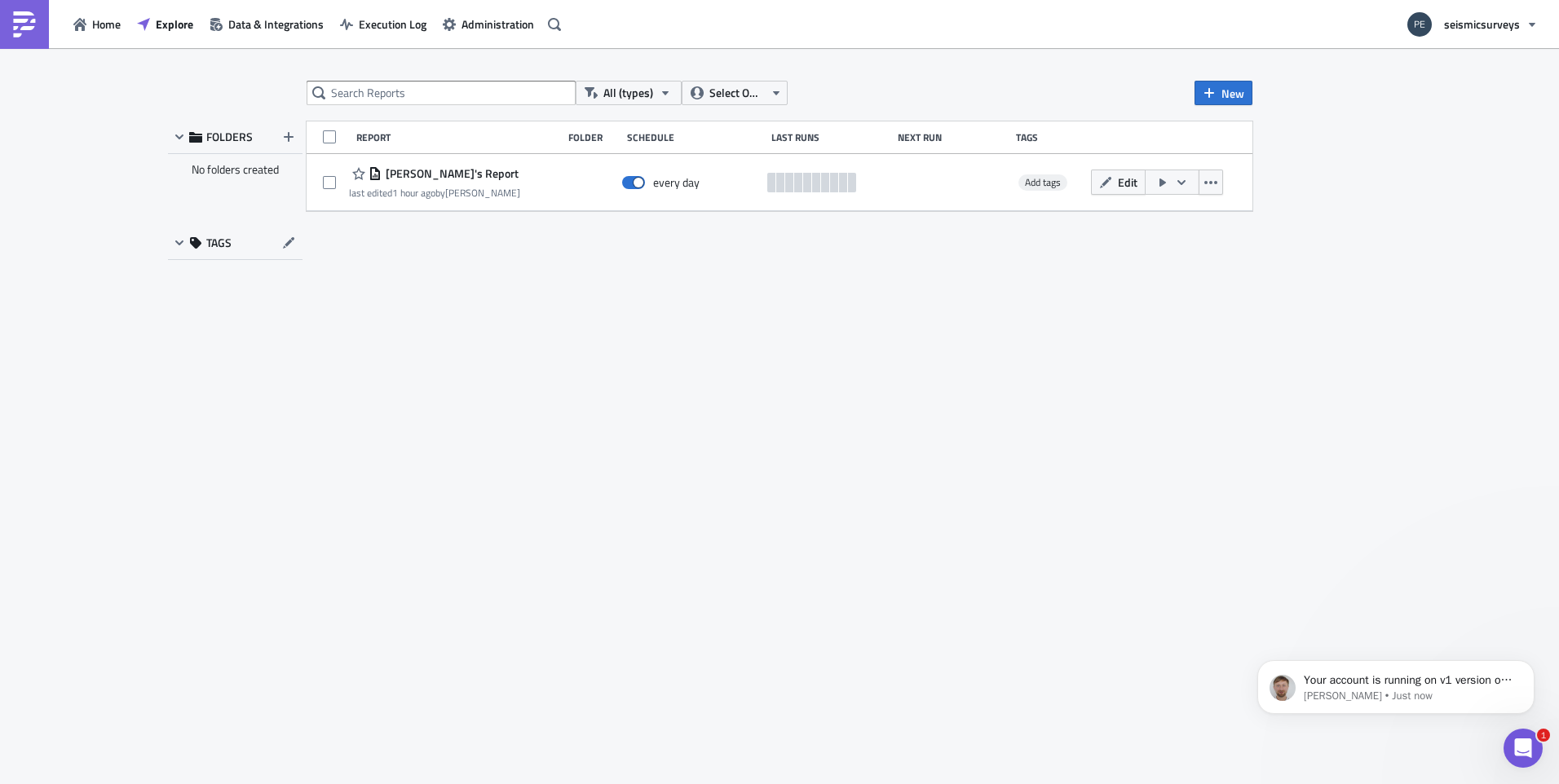 scroll, scrollTop: 1318, scrollLeft: 0, axis: vertical 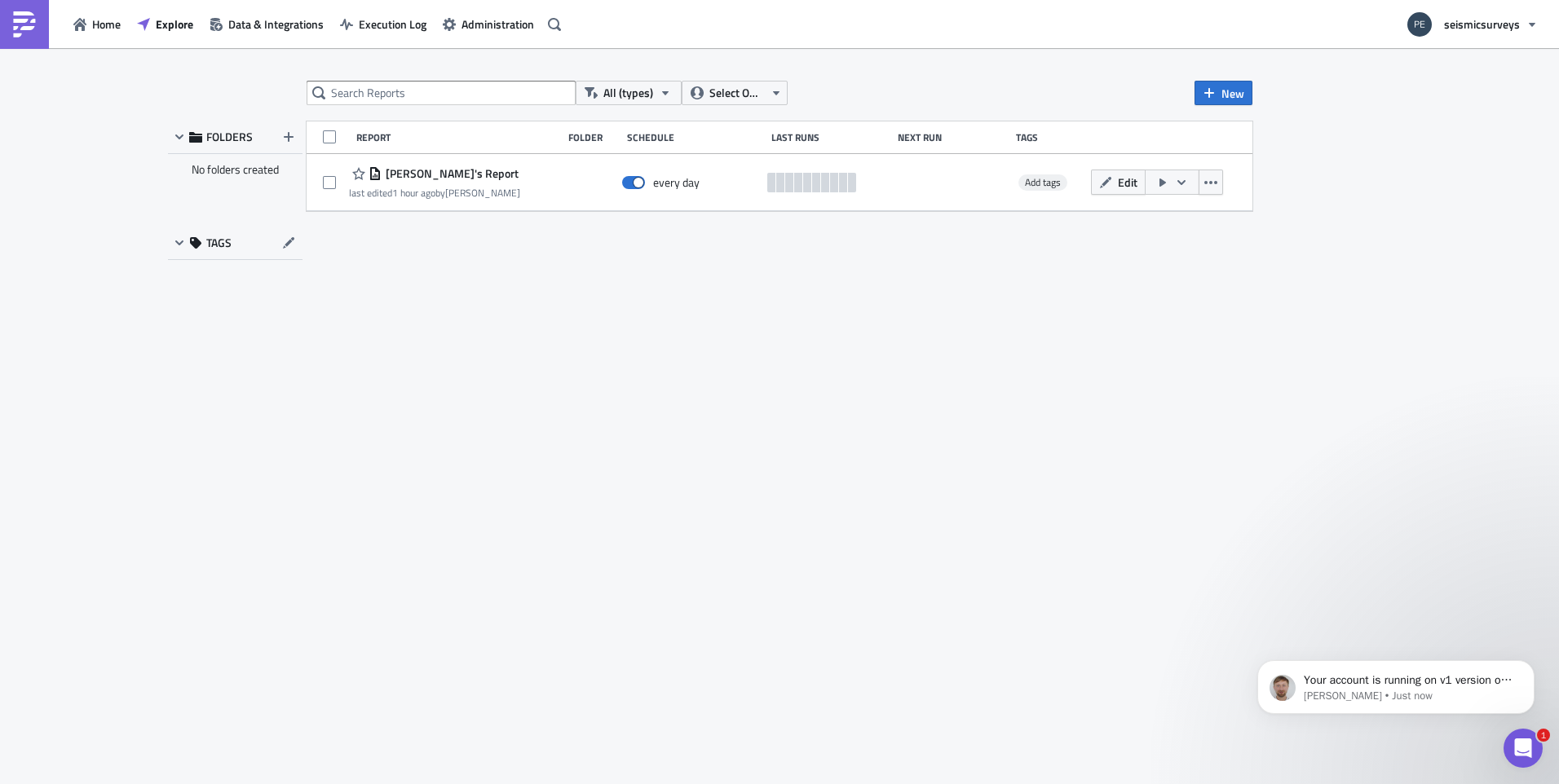 click 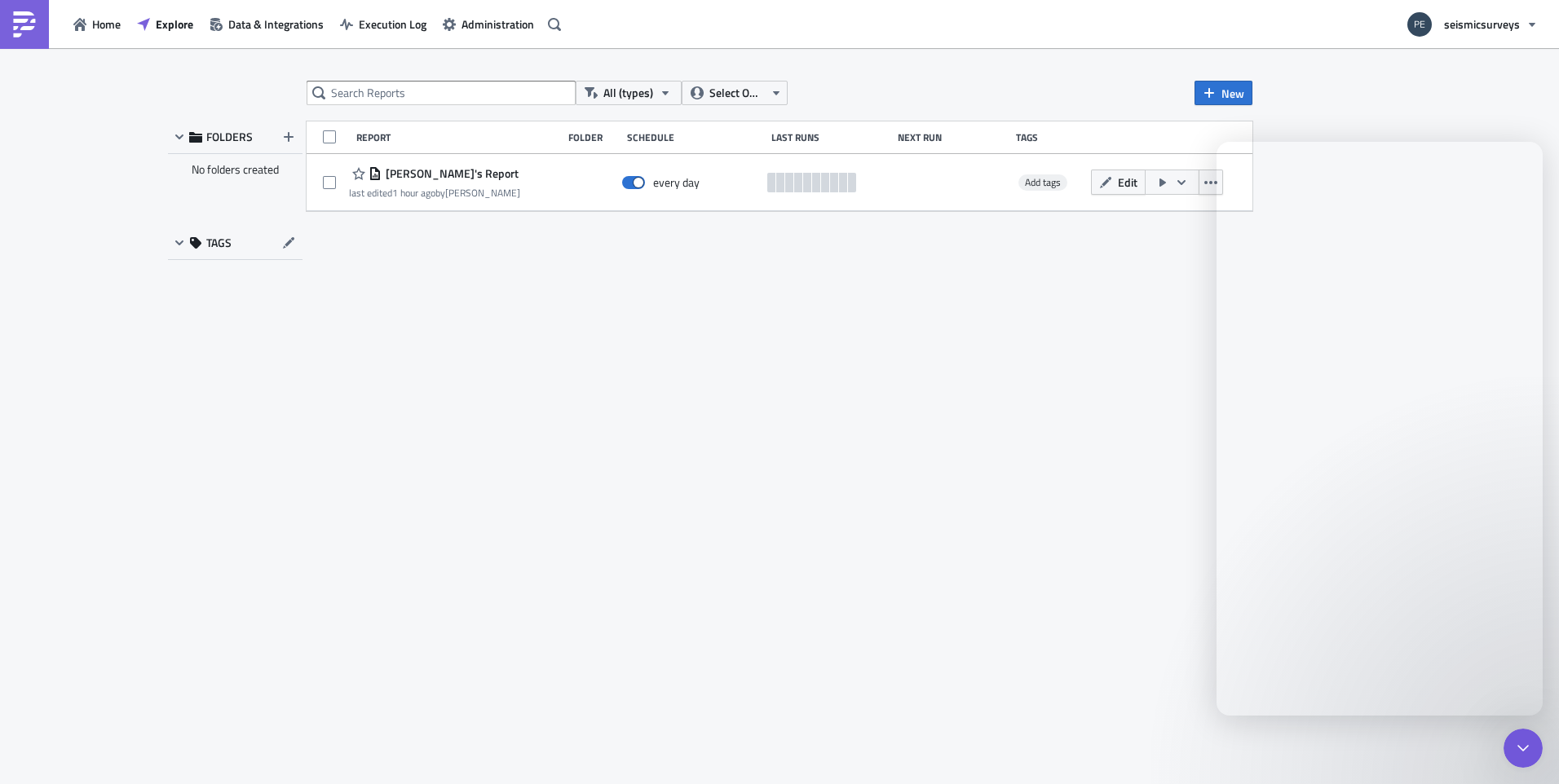 scroll, scrollTop: 149, scrollLeft: 0, axis: vertical 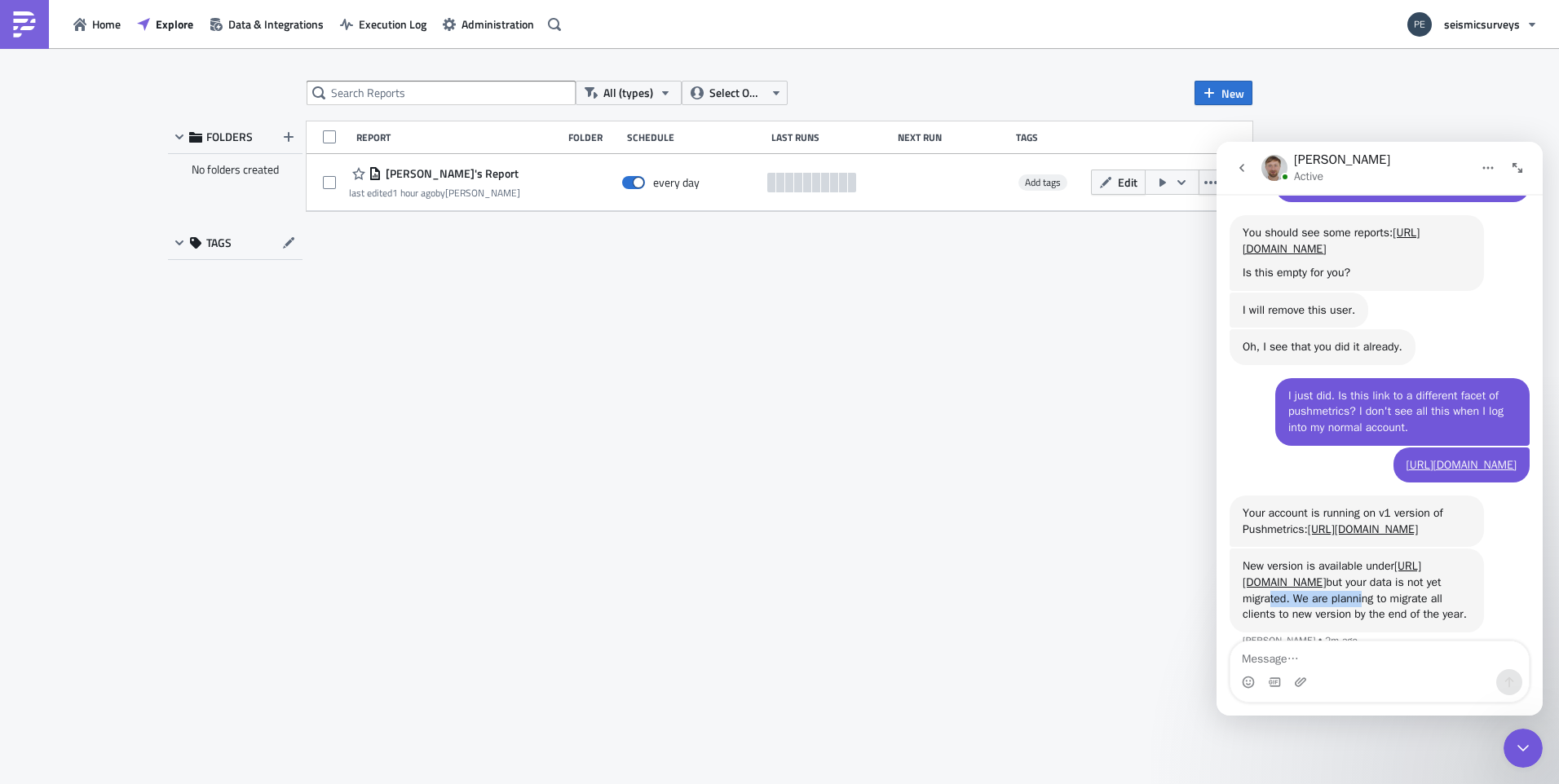 drag, startPoint x: 1303, startPoint y: 570, endPoint x: 1398, endPoint y: 567, distance: 95.04736 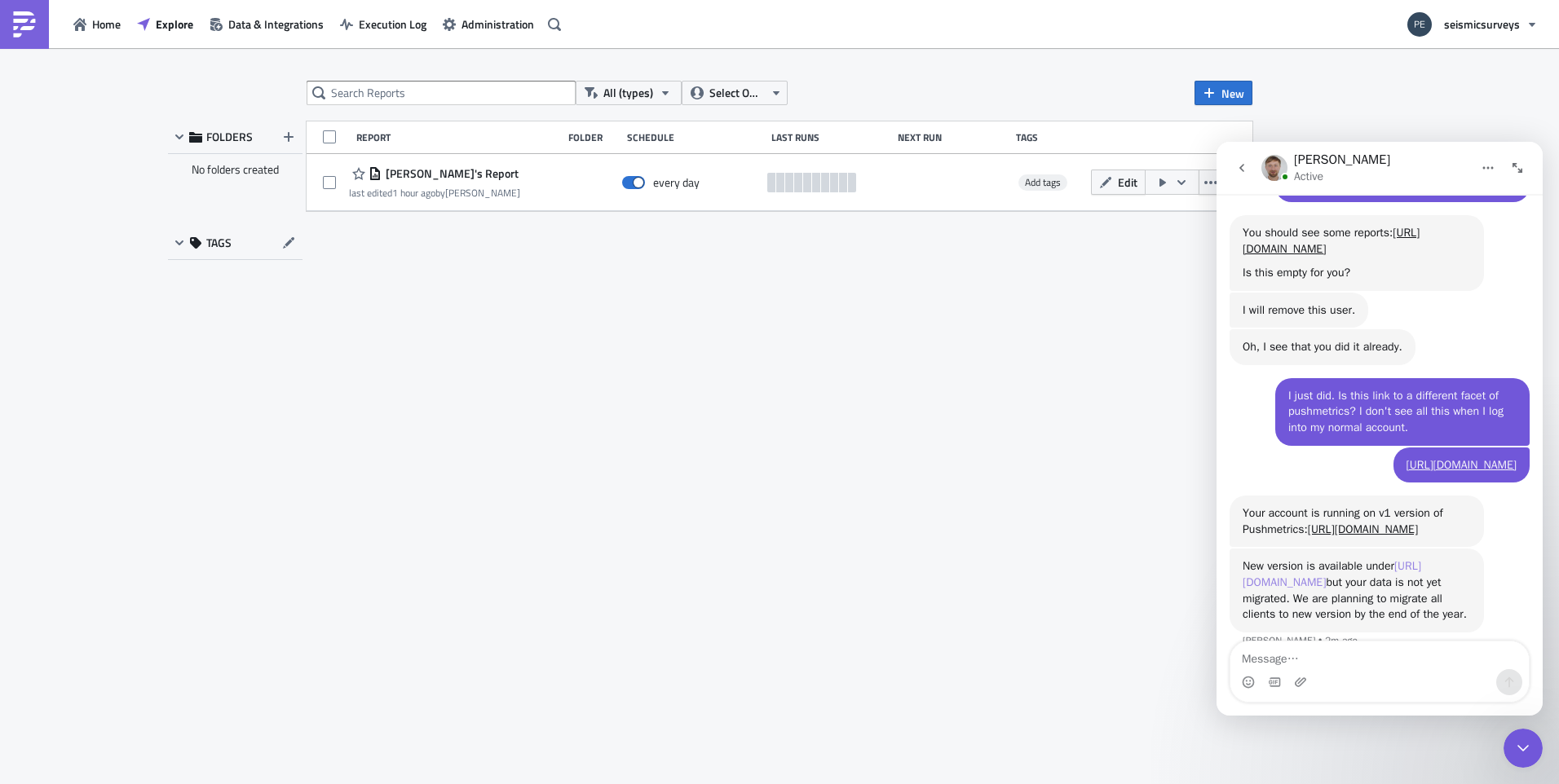 click on "[URL][DOMAIN_NAME]" at bounding box center (1332, 574) 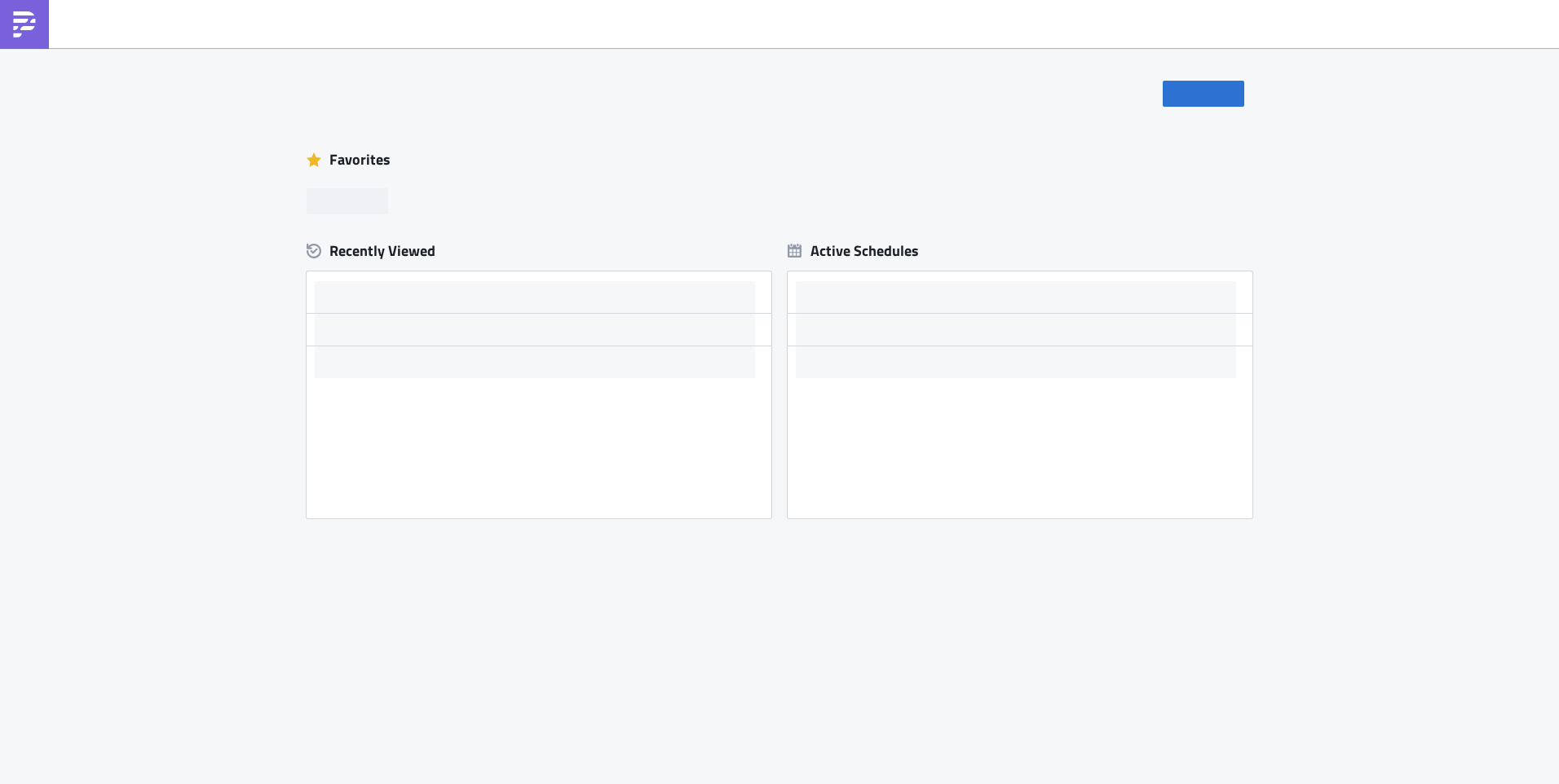 scroll, scrollTop: 0, scrollLeft: 0, axis: both 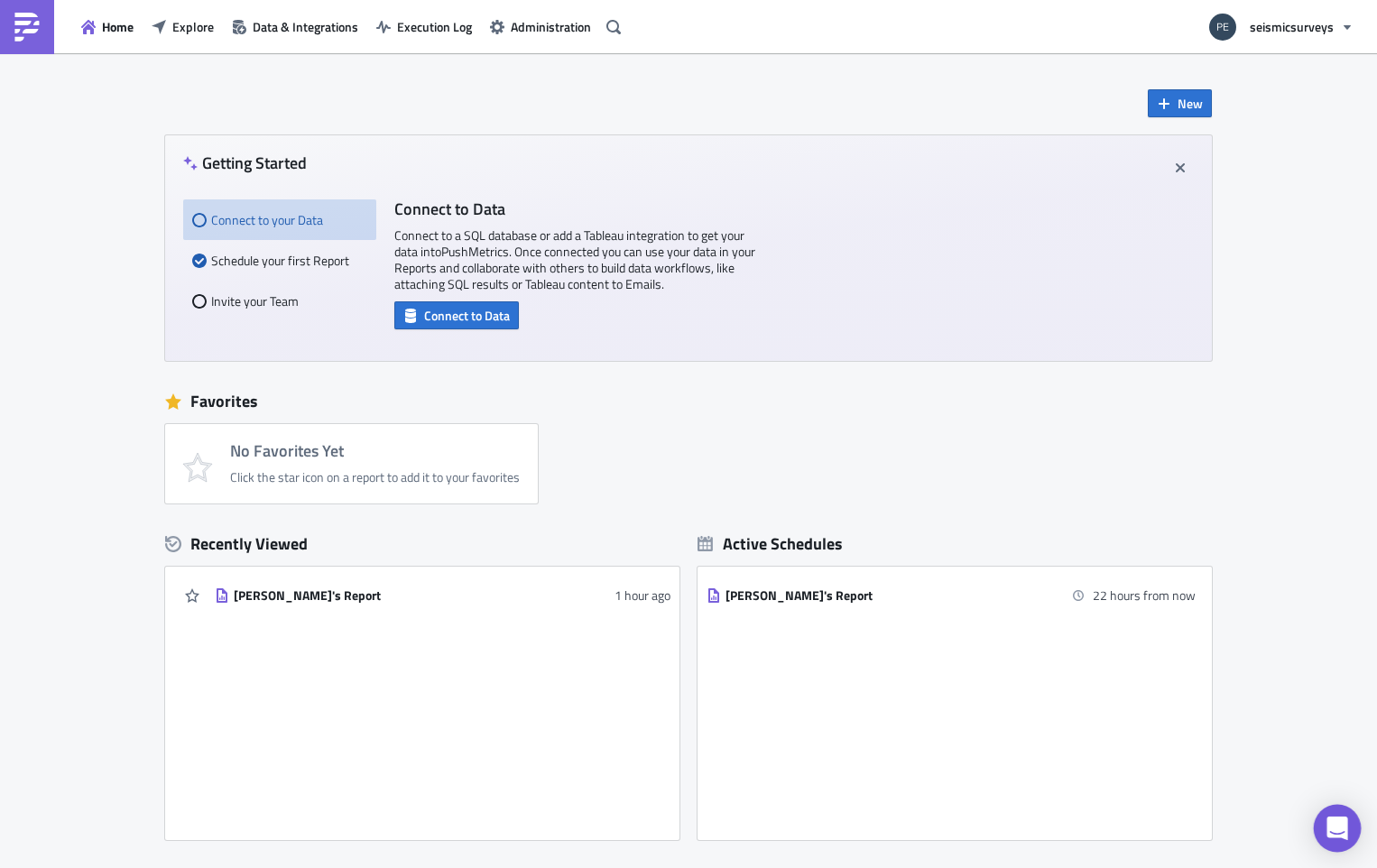 click 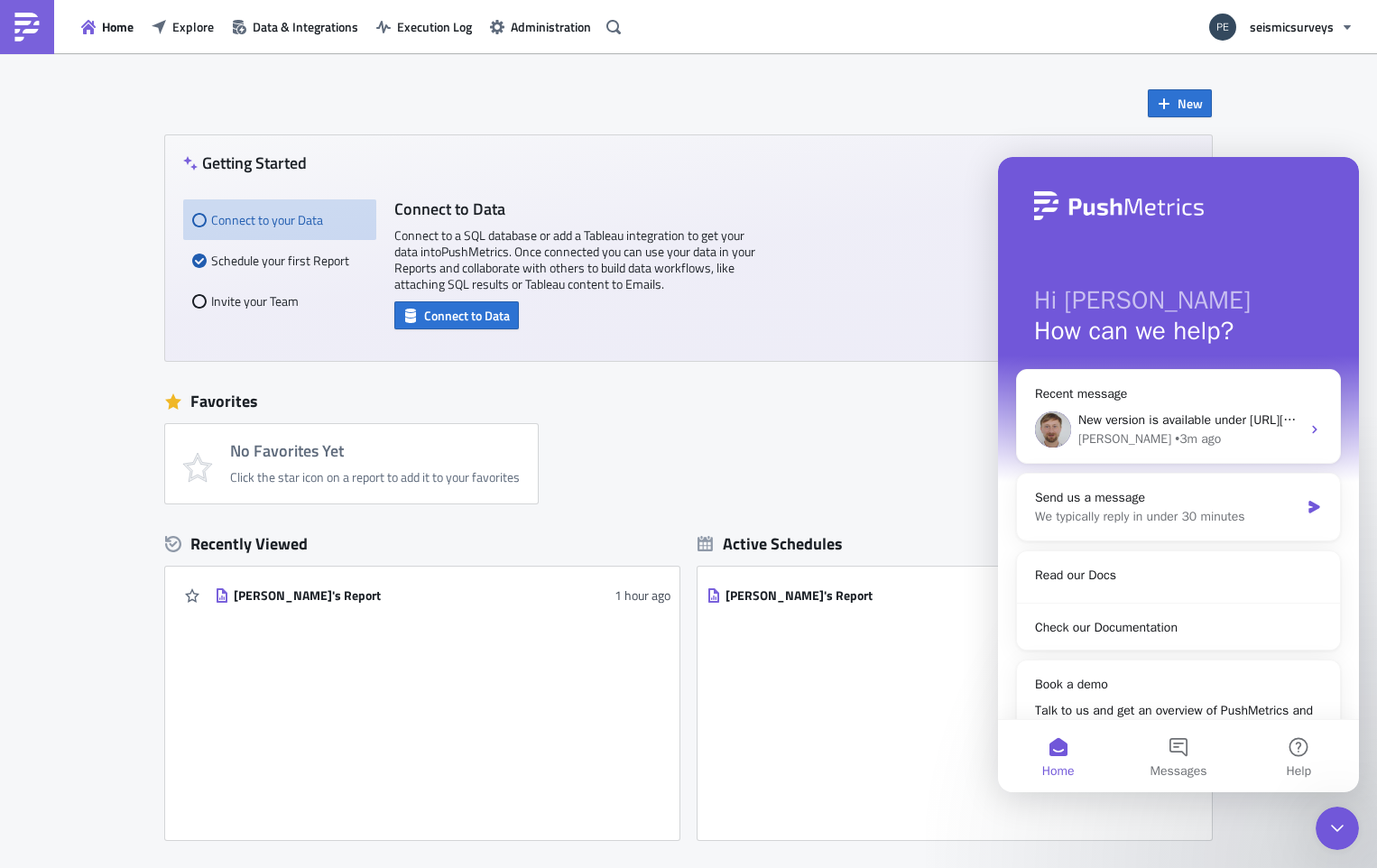 scroll, scrollTop: 0, scrollLeft: 0, axis: both 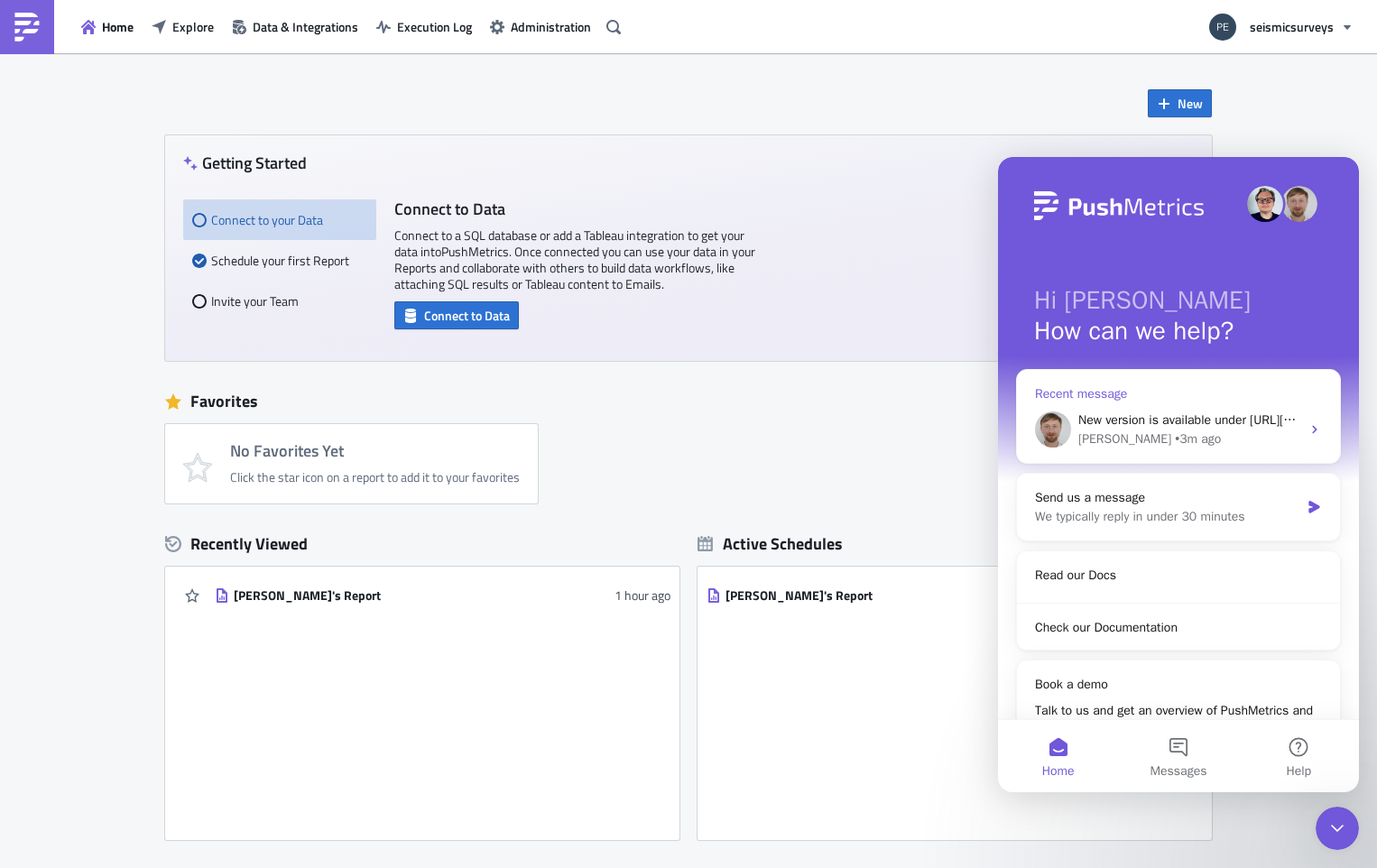 click on "Łukasz •  3m ago" at bounding box center (1189, 439) 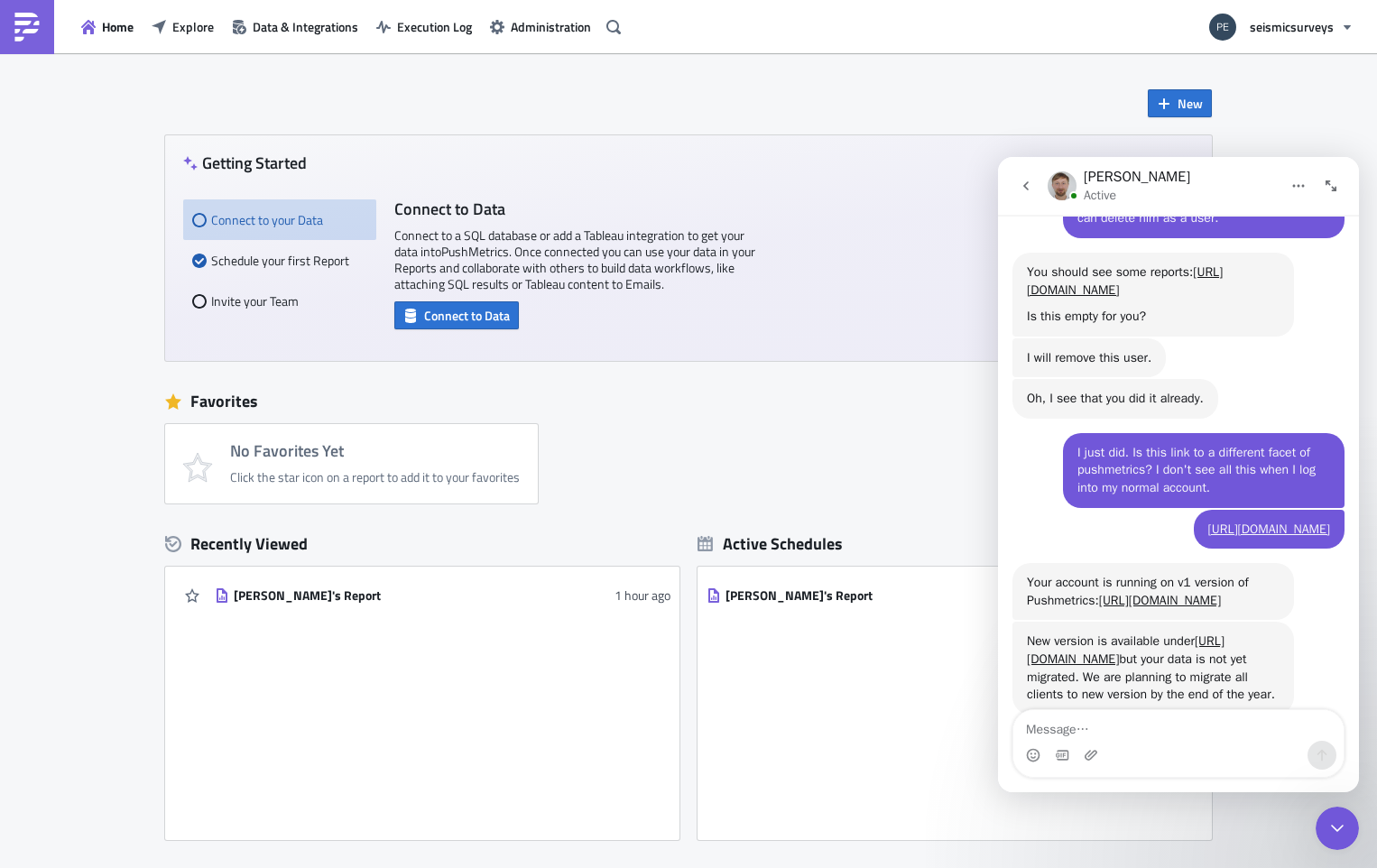 scroll, scrollTop: 1483, scrollLeft: 0, axis: vertical 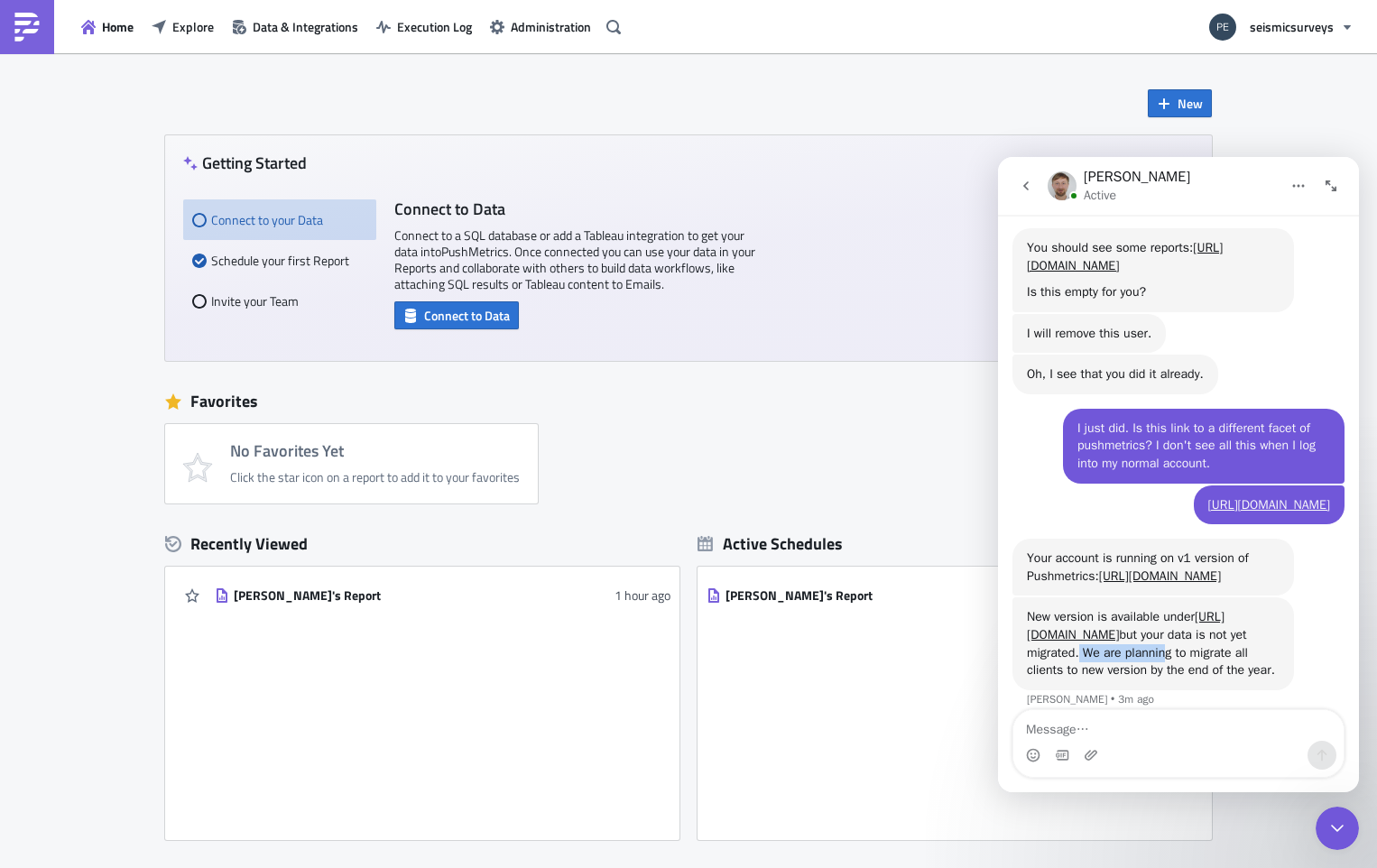 drag, startPoint x: 1118, startPoint y: 619, endPoint x: 1206, endPoint y: 620, distance: 88.00568 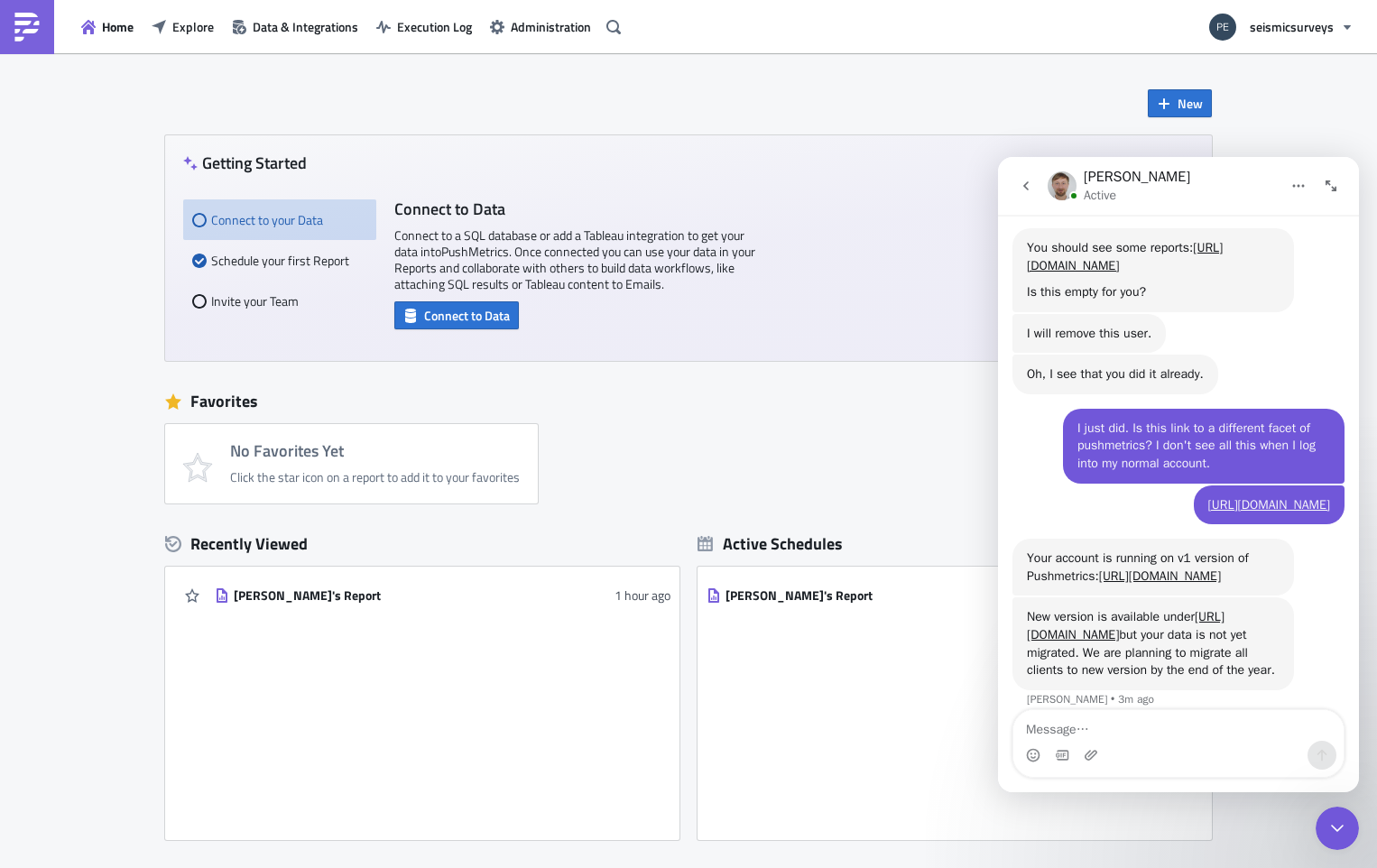 click on "No Favorites Yet Click the star icon on a report to add it to your favorites" at bounding box center [698, 464] 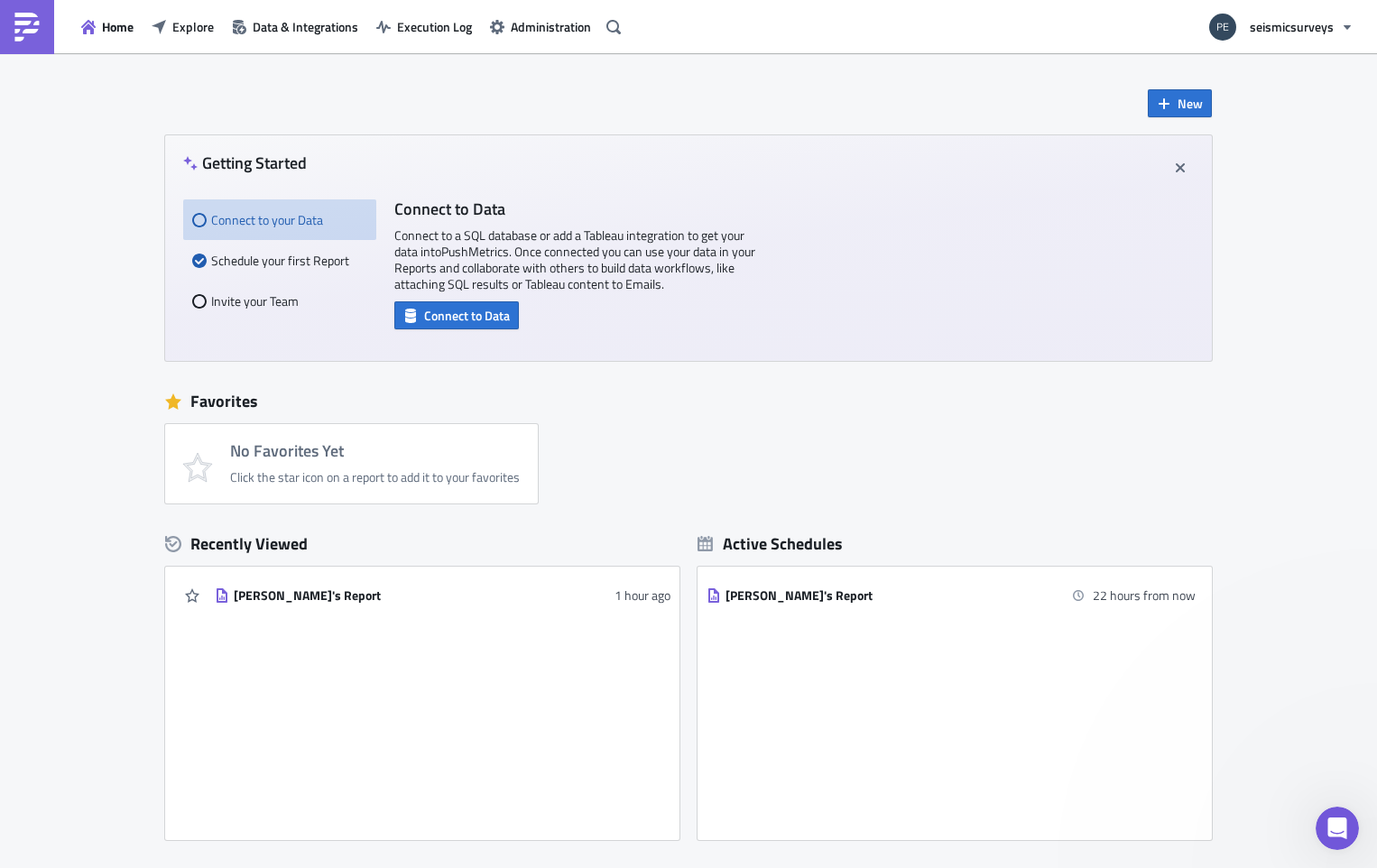 scroll, scrollTop: 0, scrollLeft: 0, axis: both 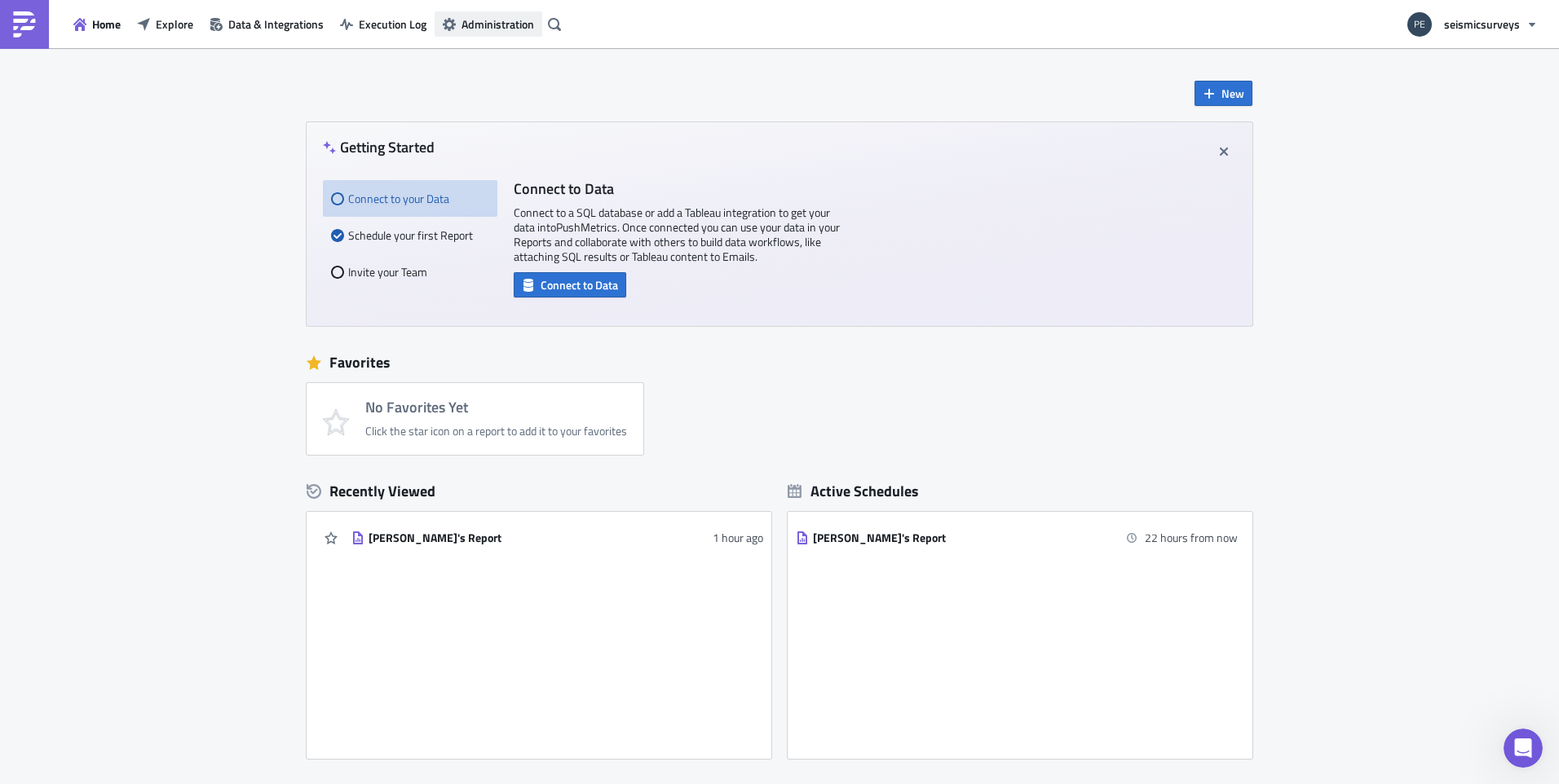 click on "Administration" at bounding box center [497, 24] 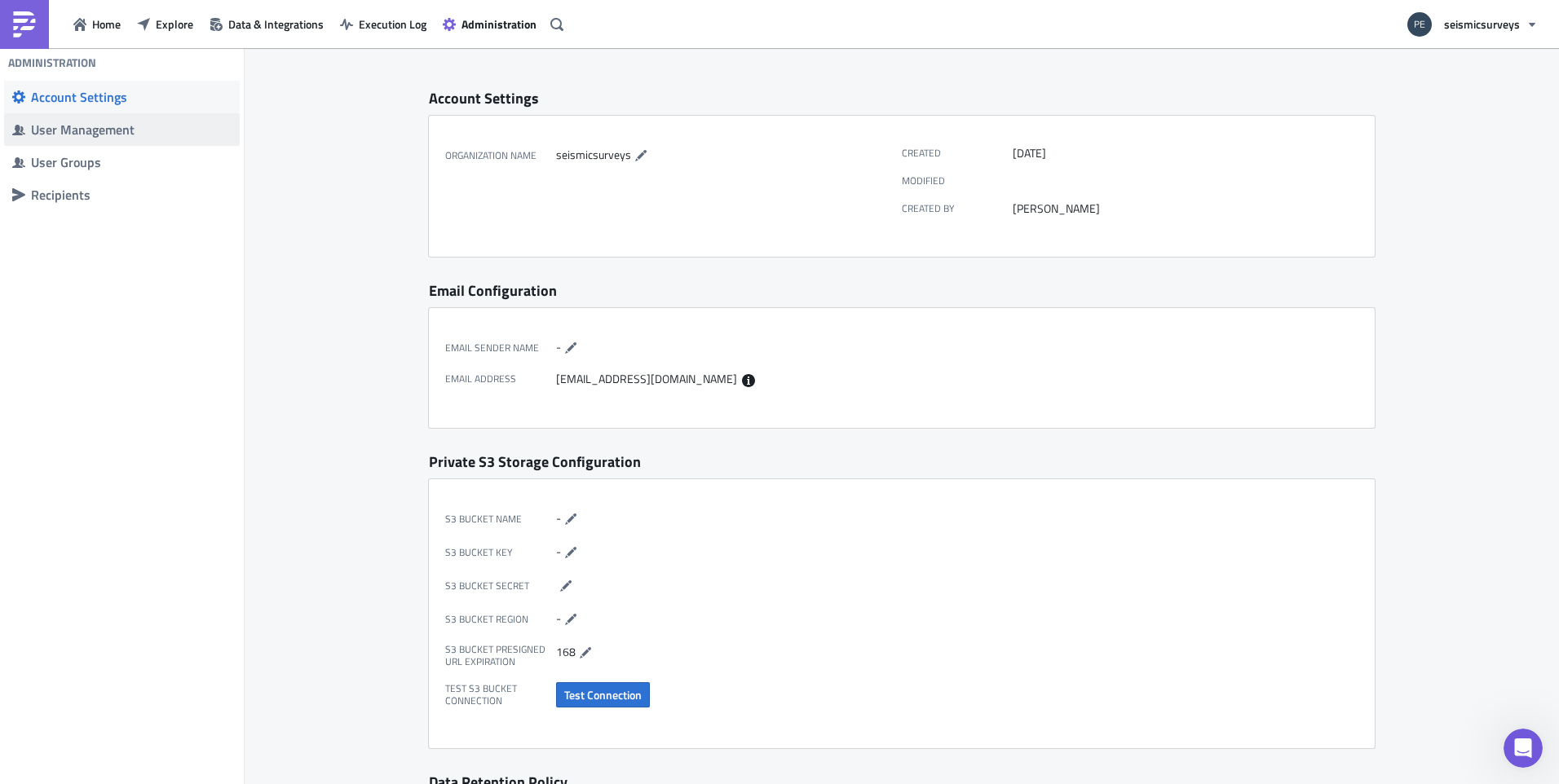 click on "User Management" at bounding box center (131, 130) 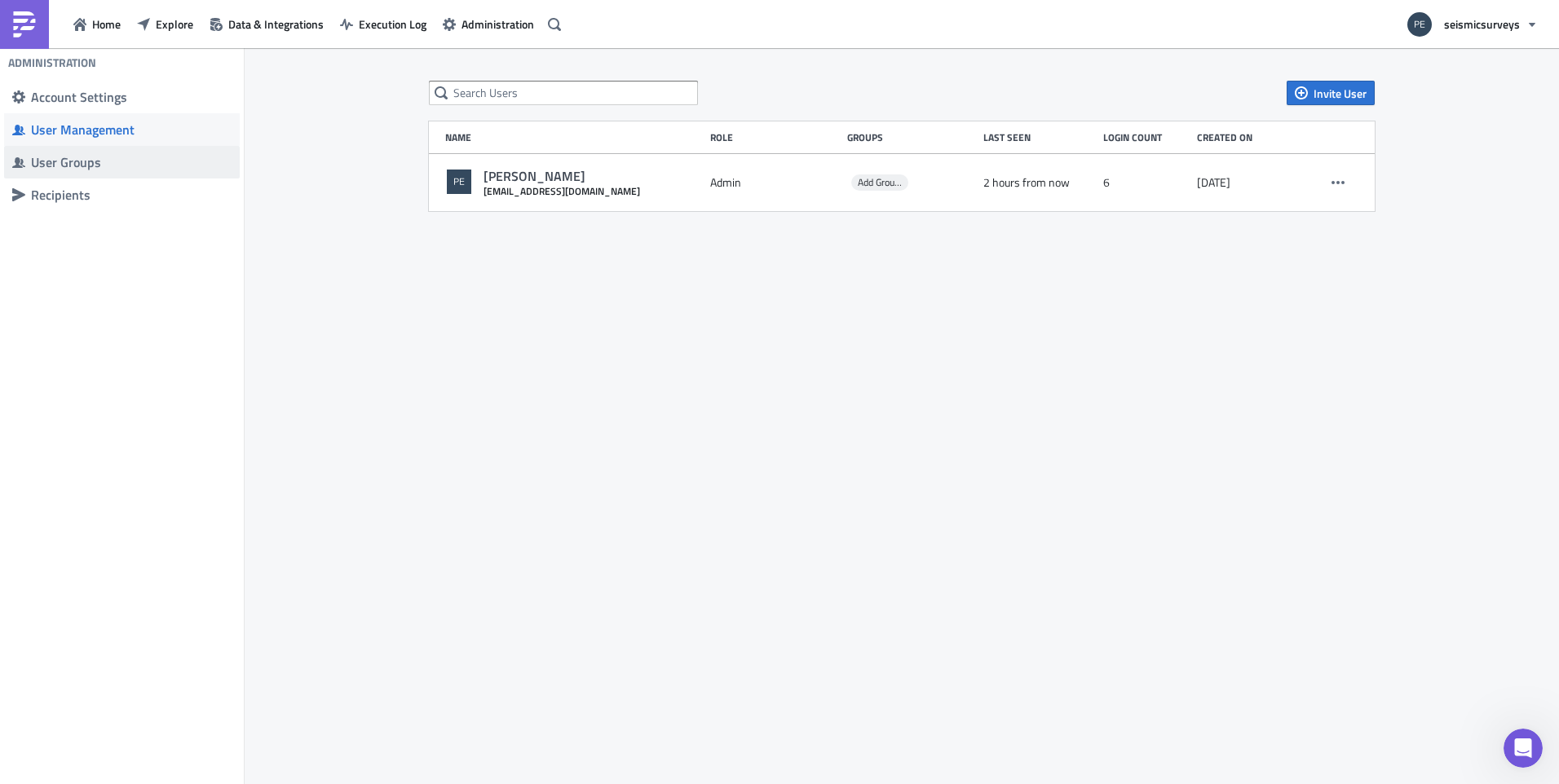click on "User Groups" at bounding box center [131, 162] 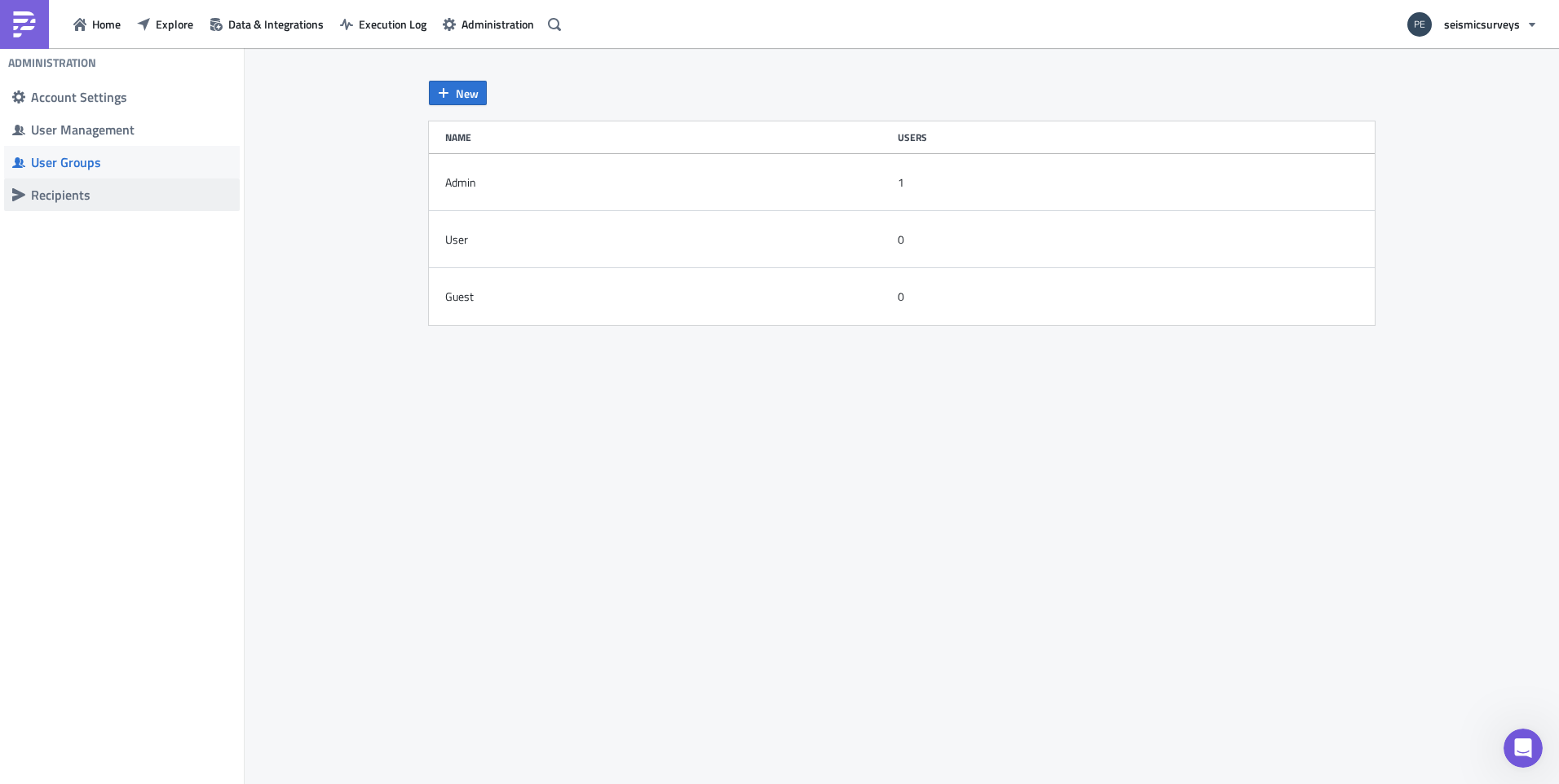 click on "Recipients" at bounding box center (131, 195) 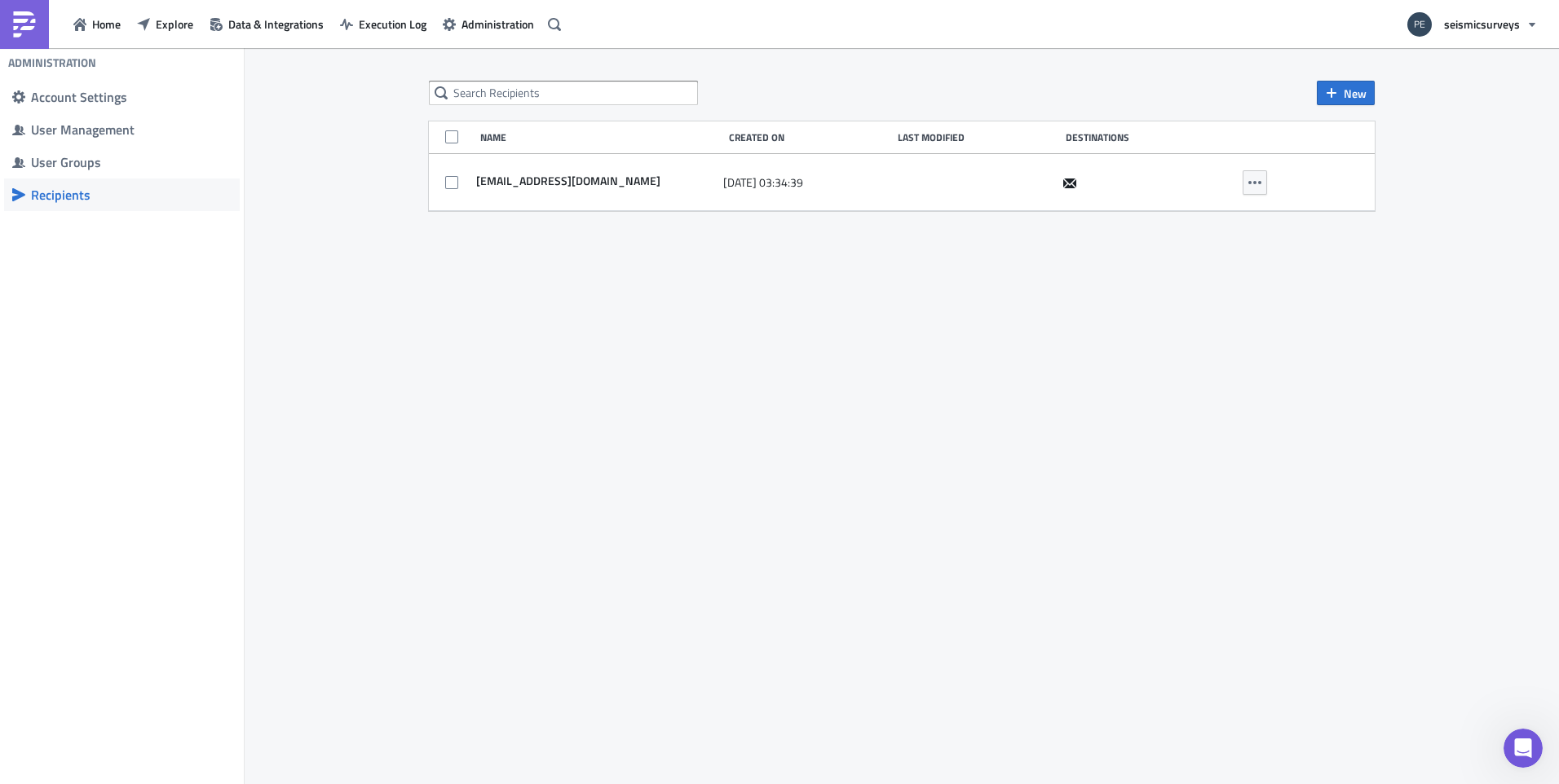 click at bounding box center (1523, 748) 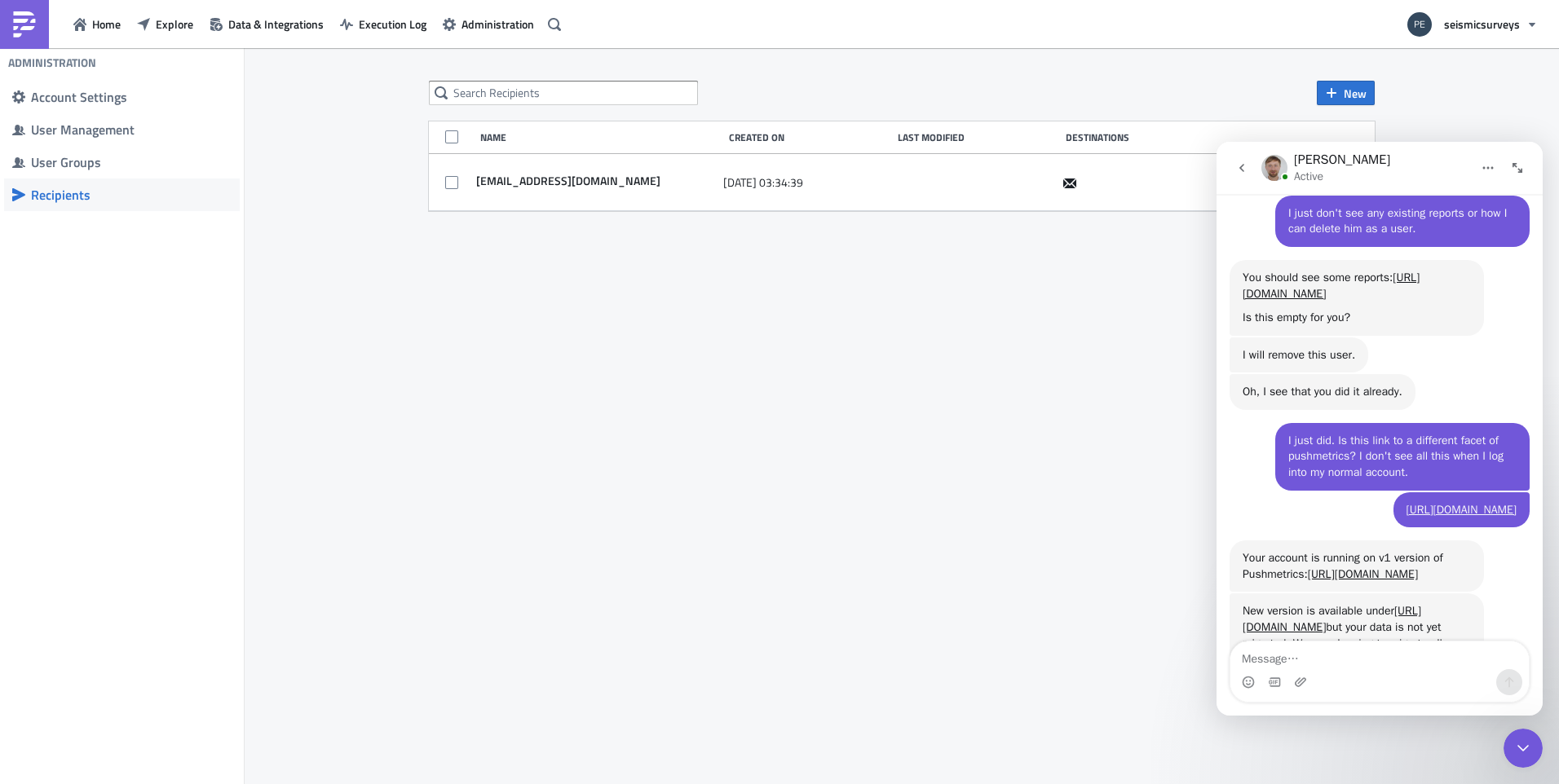 scroll, scrollTop: 1258, scrollLeft: 0, axis: vertical 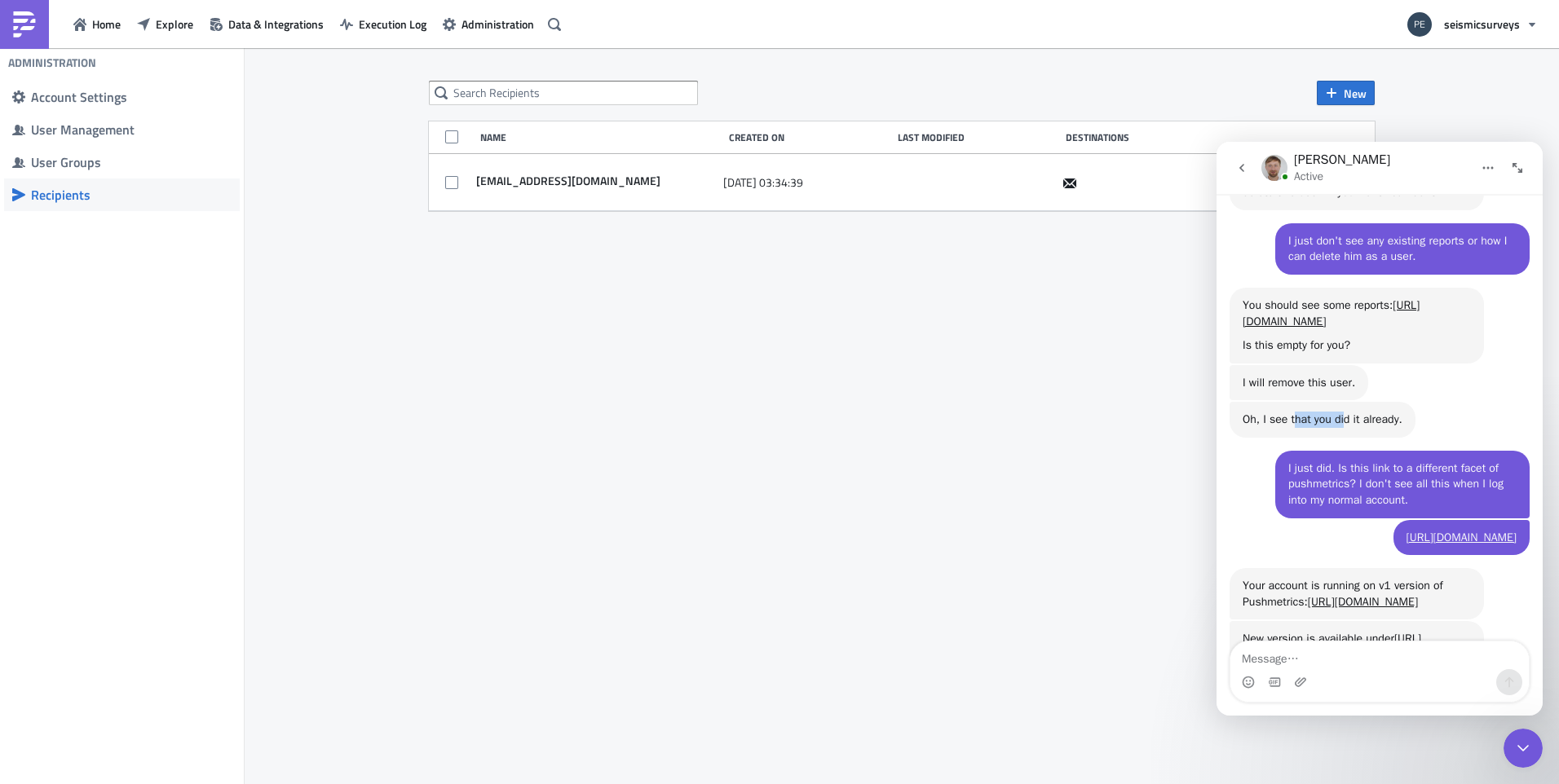 drag, startPoint x: 1293, startPoint y: 390, endPoint x: 1349, endPoint y: 387, distance: 56.0803 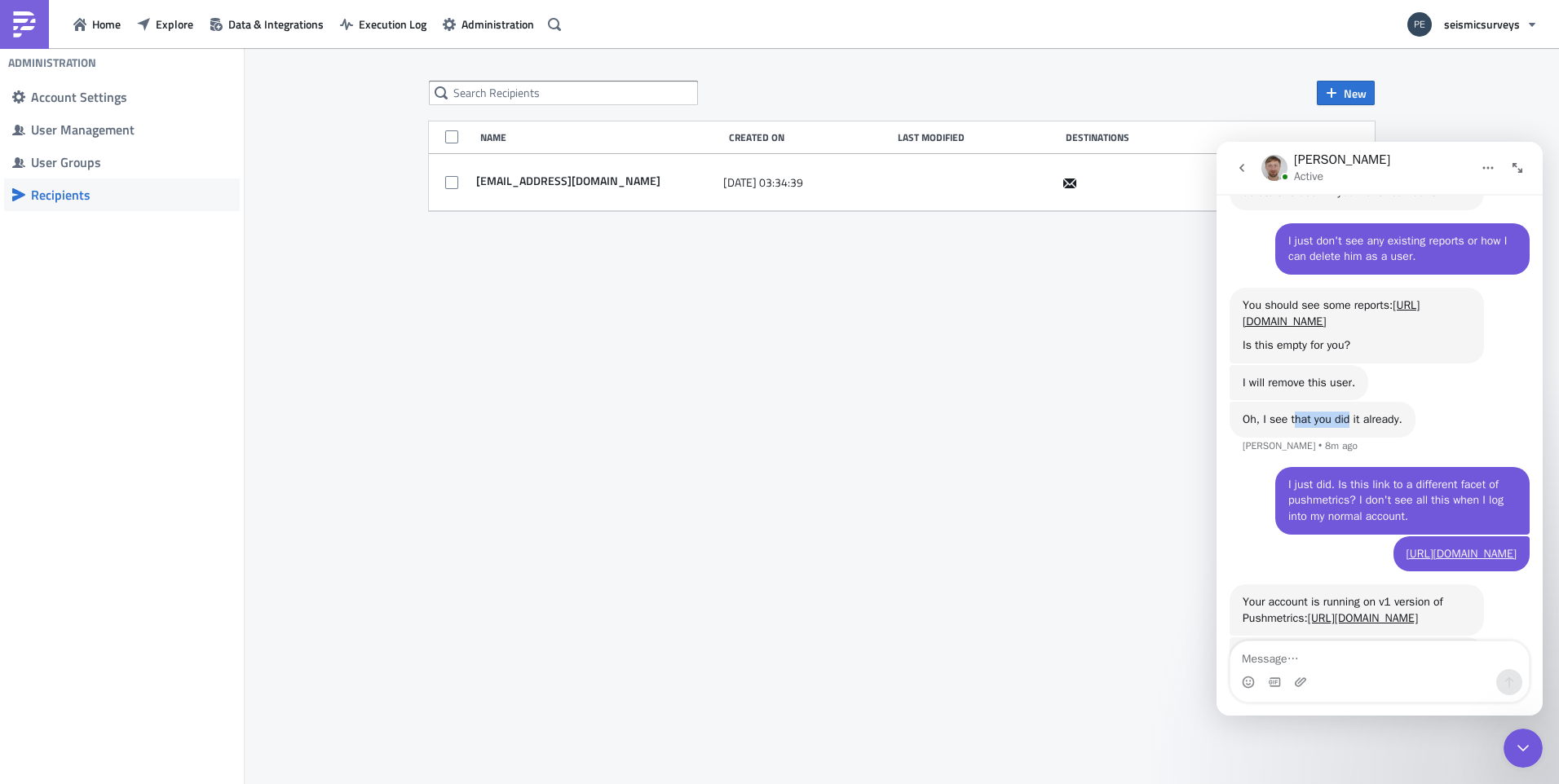 click on "Oh, I see that you did it already." at bounding box center (1323, 420) 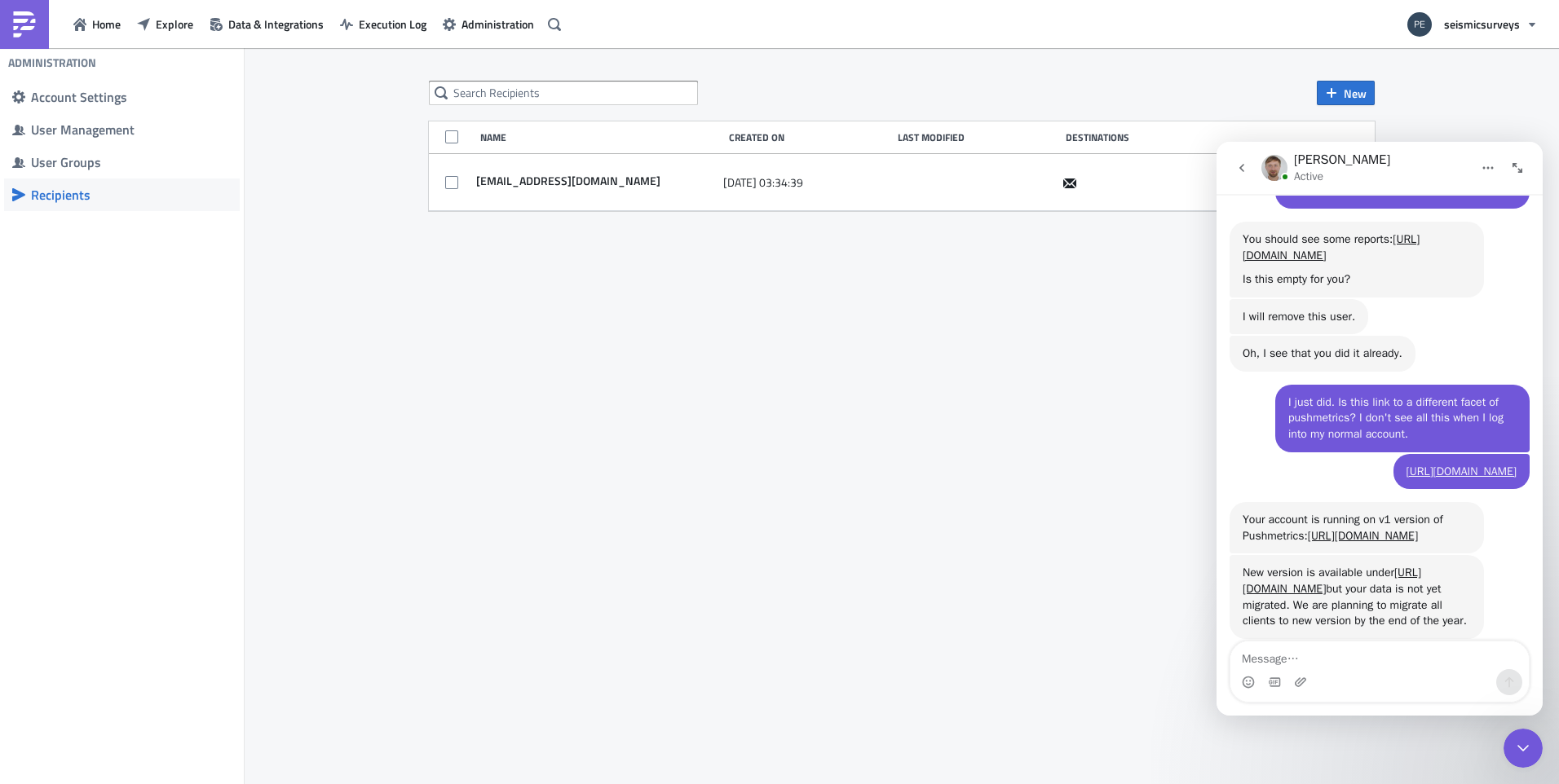 scroll, scrollTop: 1340, scrollLeft: 0, axis: vertical 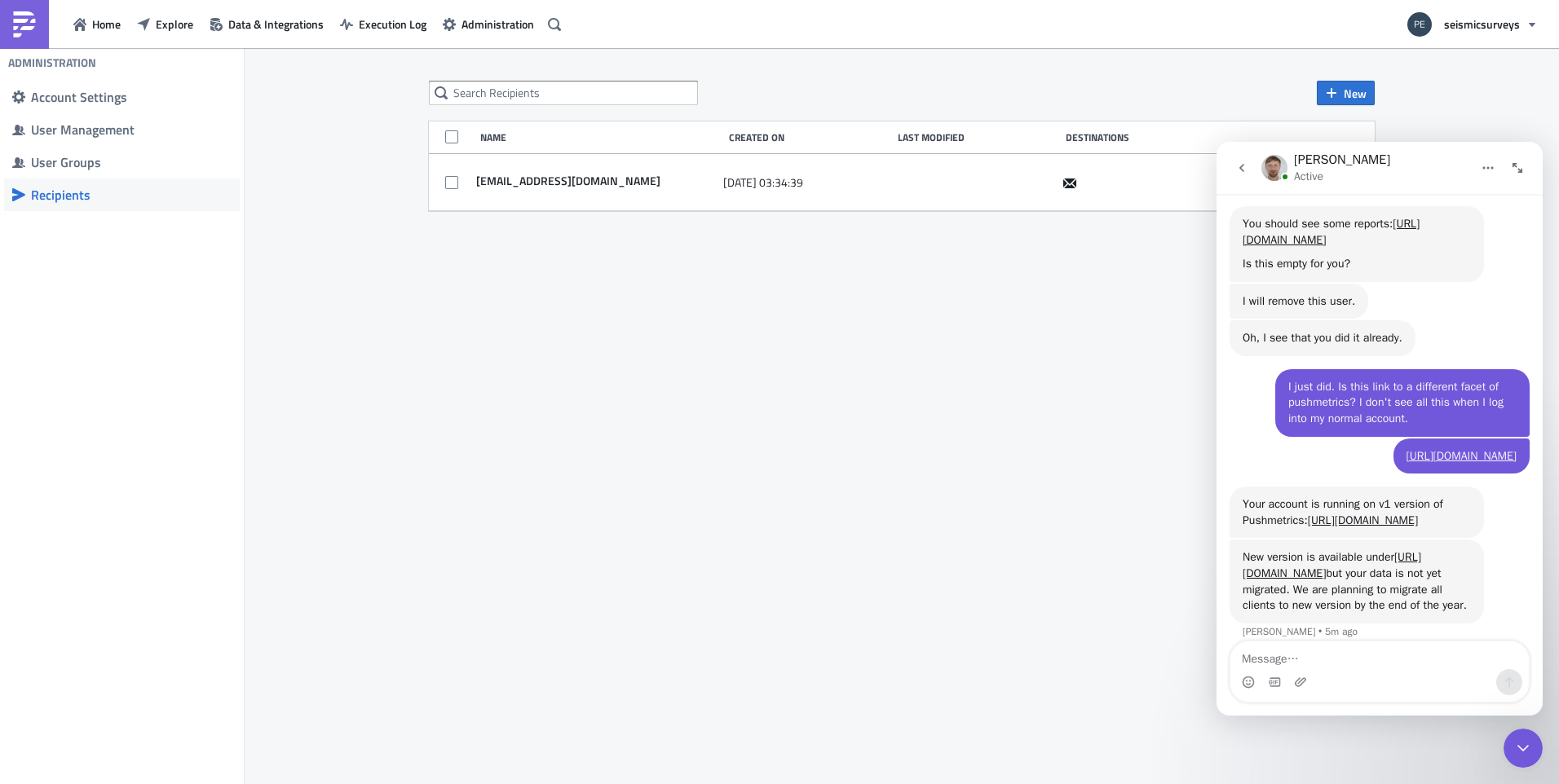 click on "New Name Created On Last Modified Destinations peponton@seismicsurveys.net 2025-07-17 03:34:39" at bounding box center (902, 417) 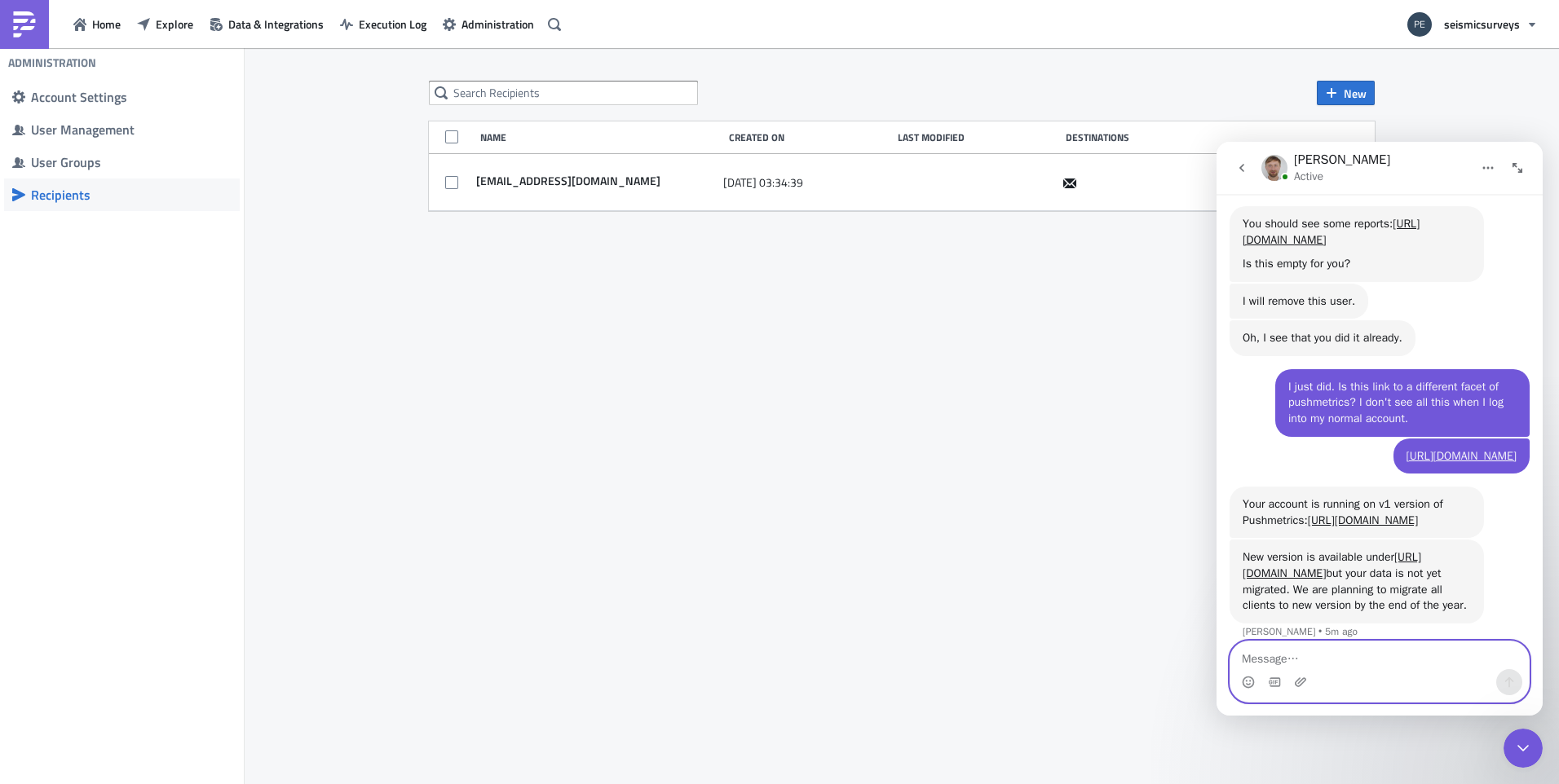 click at bounding box center (1380, 655) 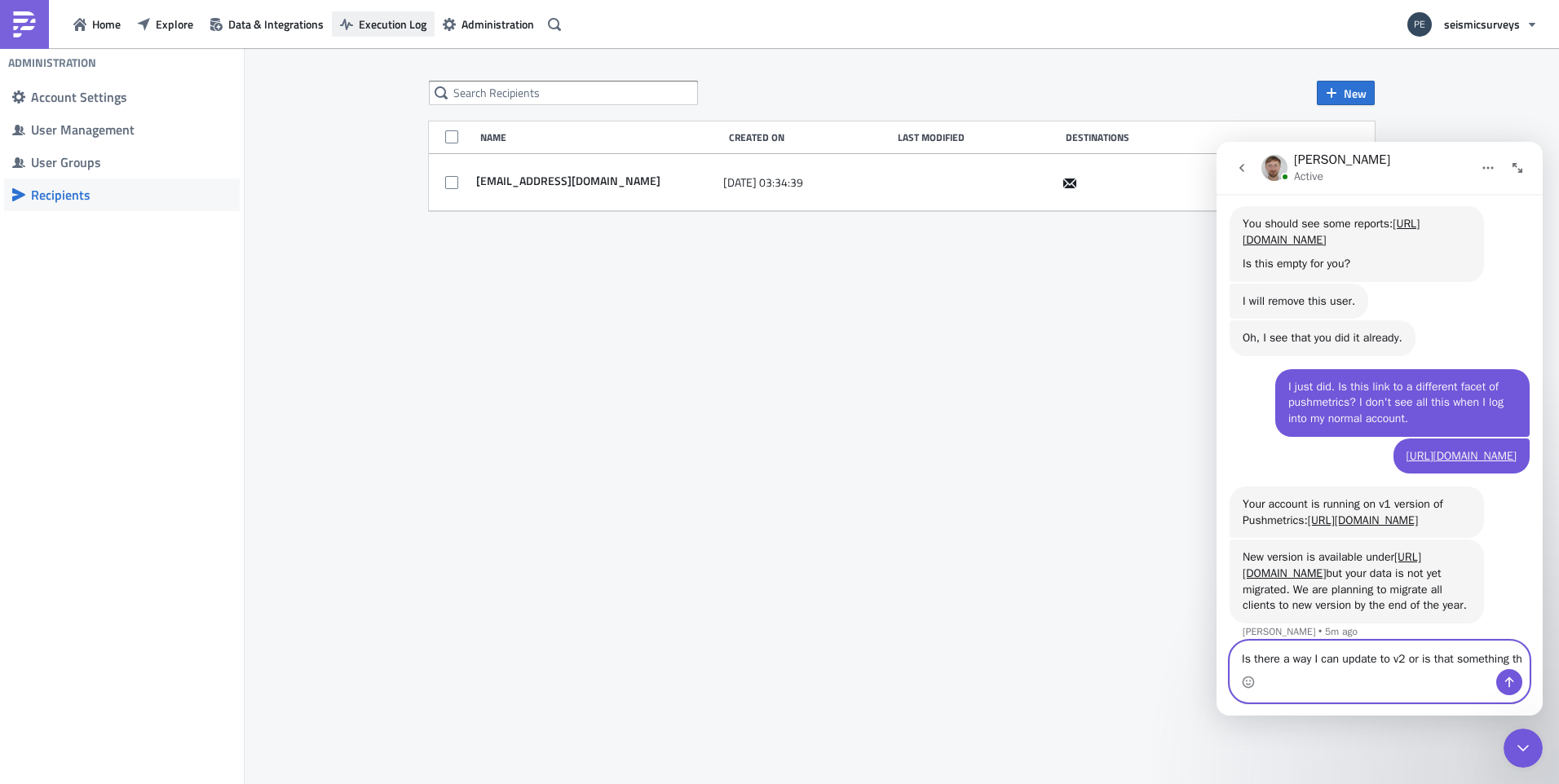 scroll, scrollTop: 1356, scrollLeft: 0, axis: vertical 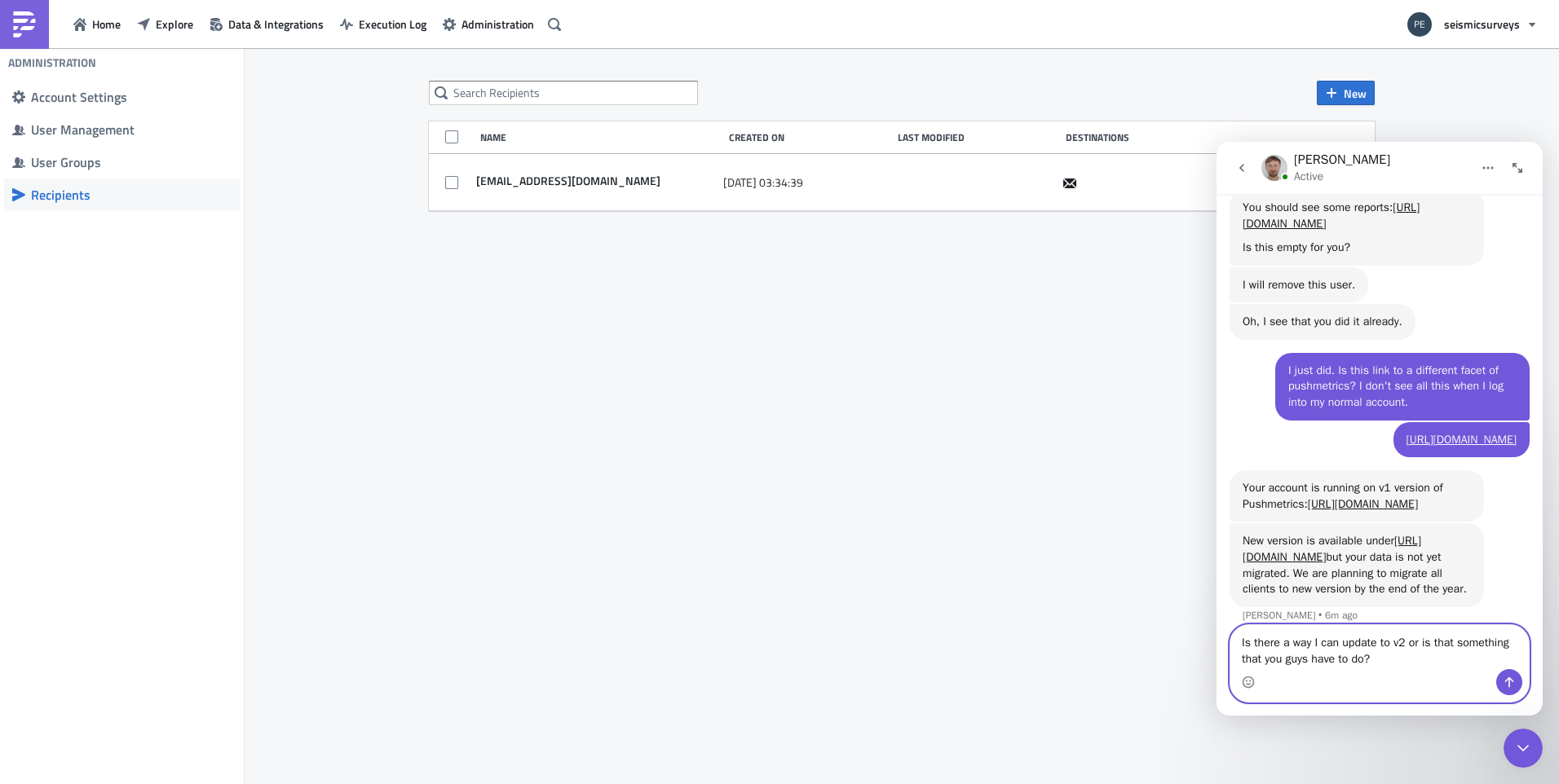 type on "Is there a way I can update to v2 or is that something that you guys have to do?" 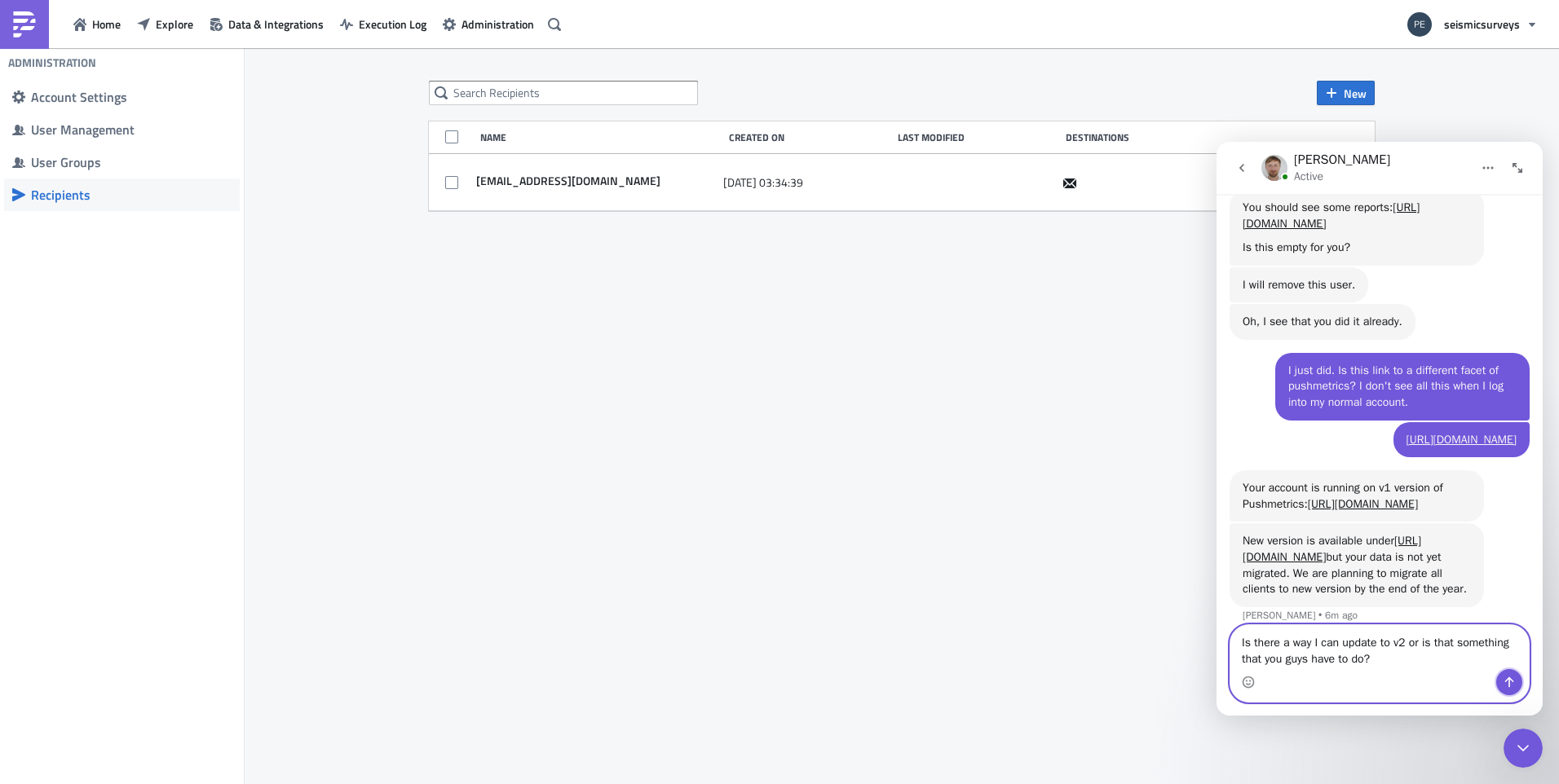 click 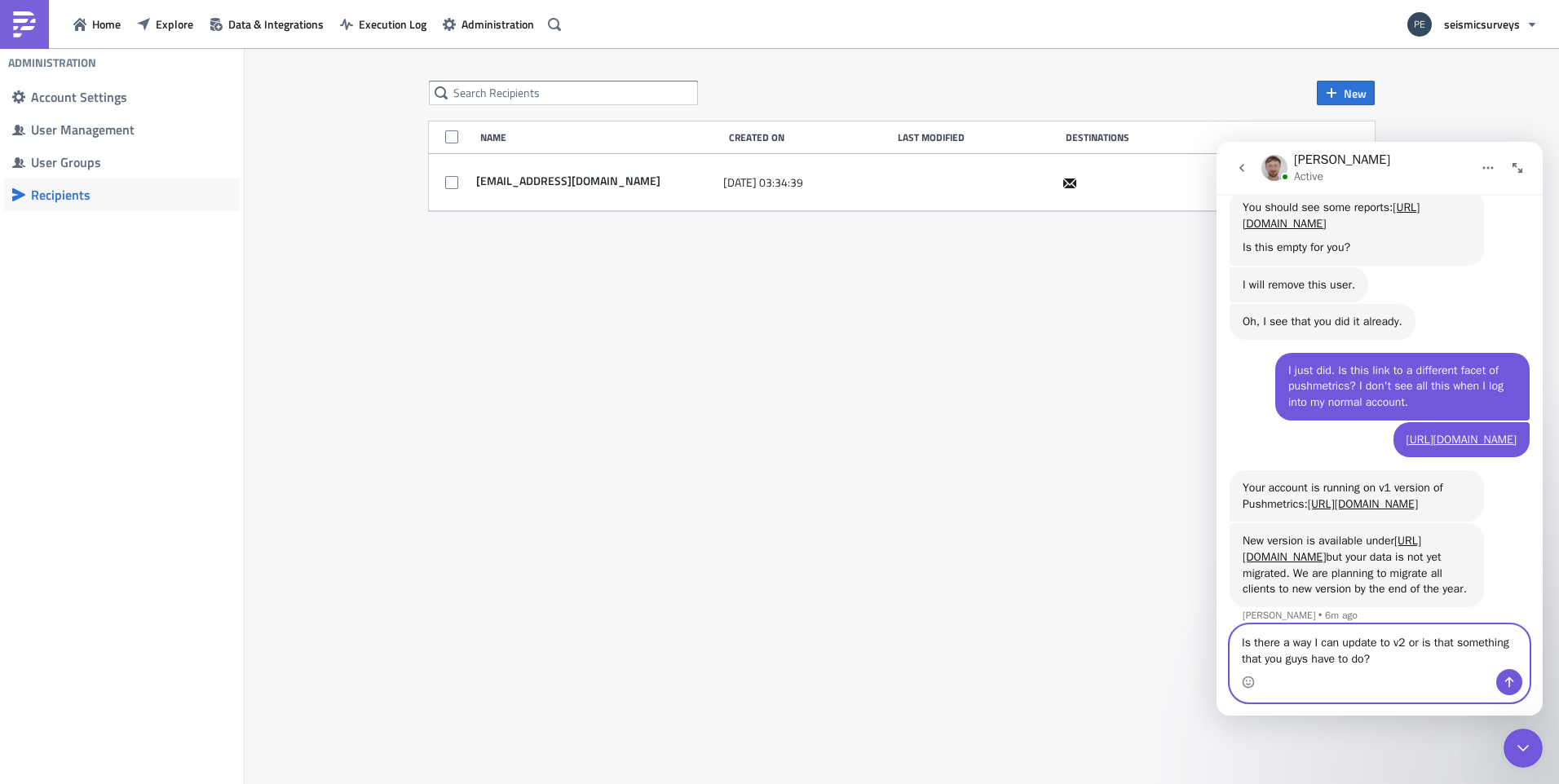 type 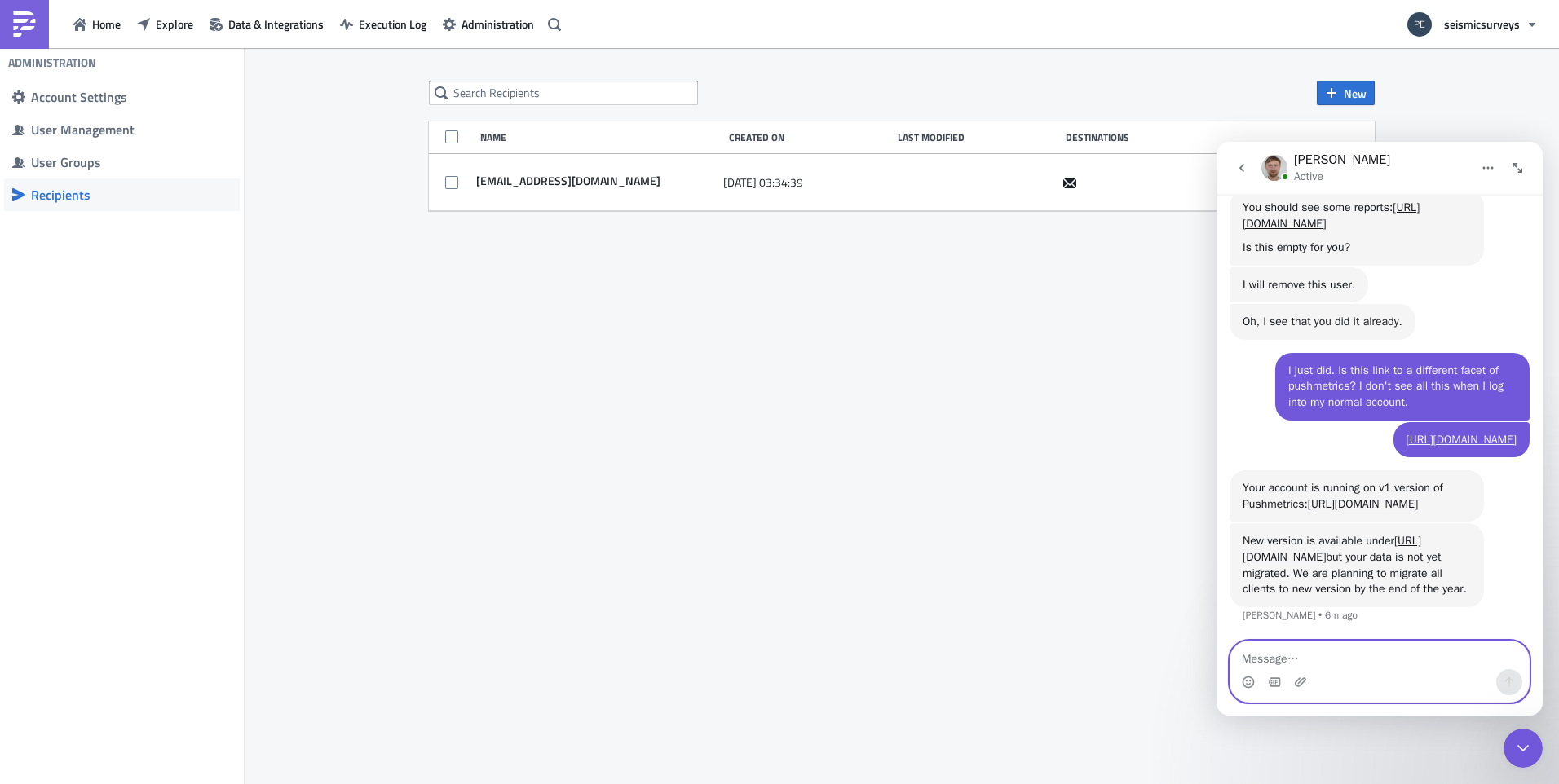scroll, scrollTop: 1404, scrollLeft: 0, axis: vertical 